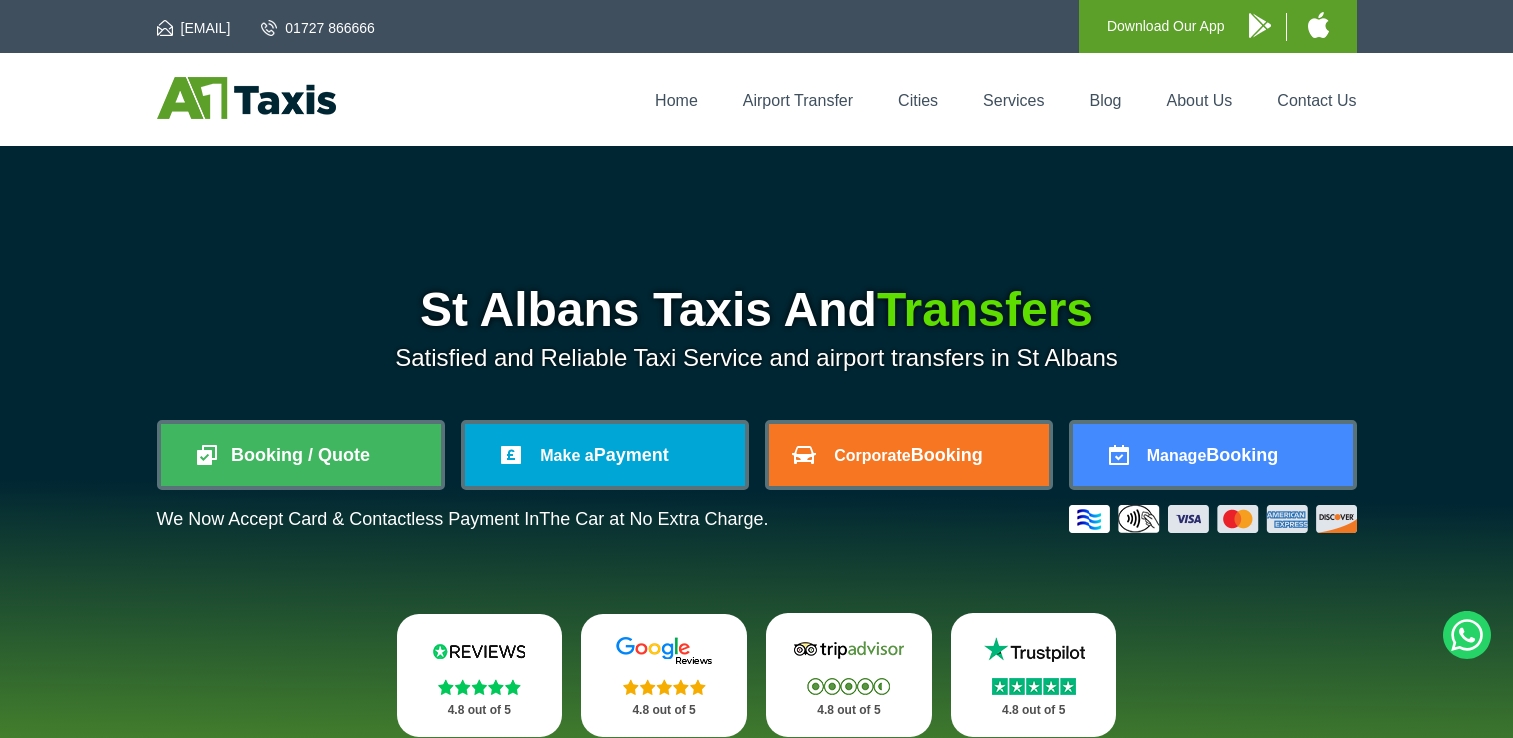 scroll, scrollTop: 0, scrollLeft: 0, axis: both 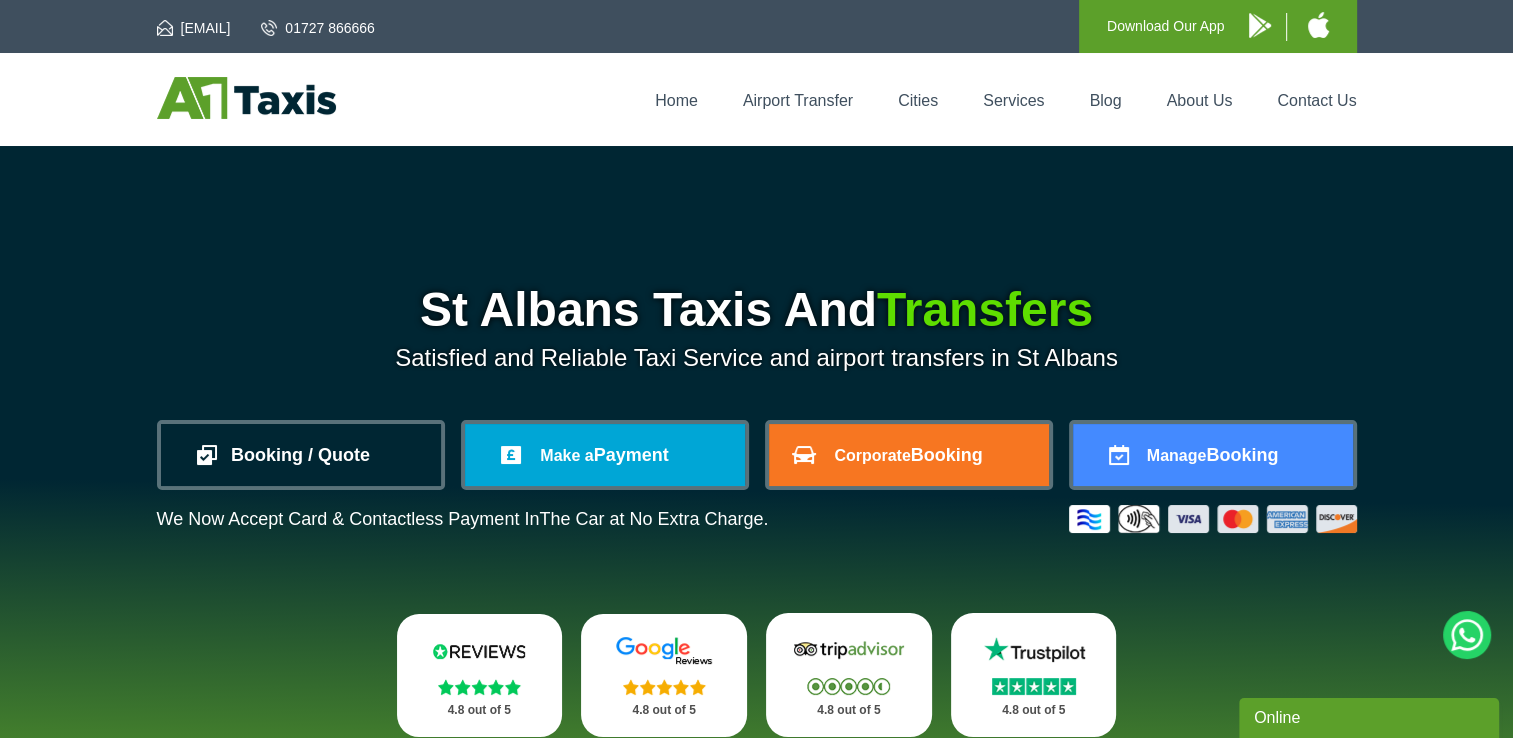 click on "Booking / Quote" at bounding box center (301, 455) 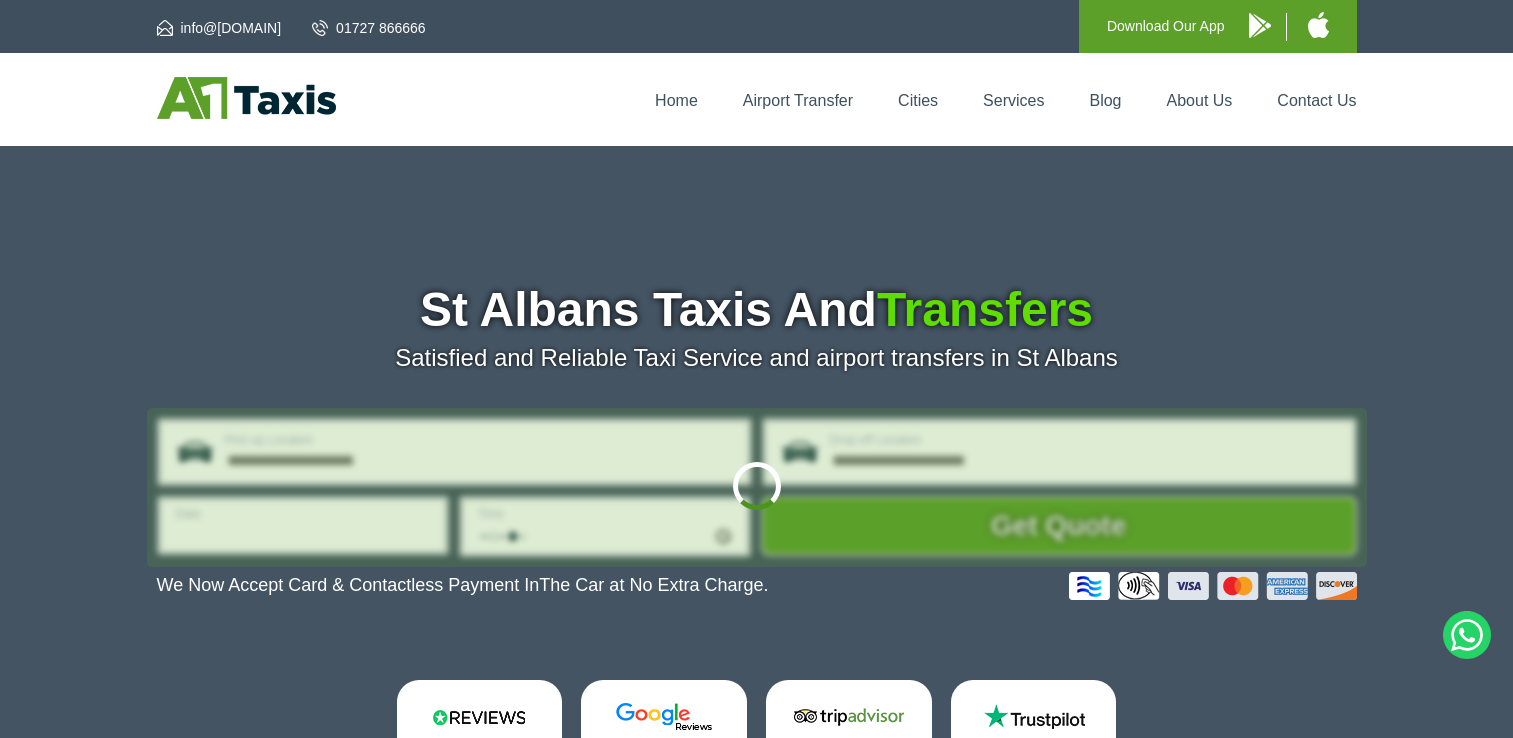 scroll, scrollTop: 0, scrollLeft: 0, axis: both 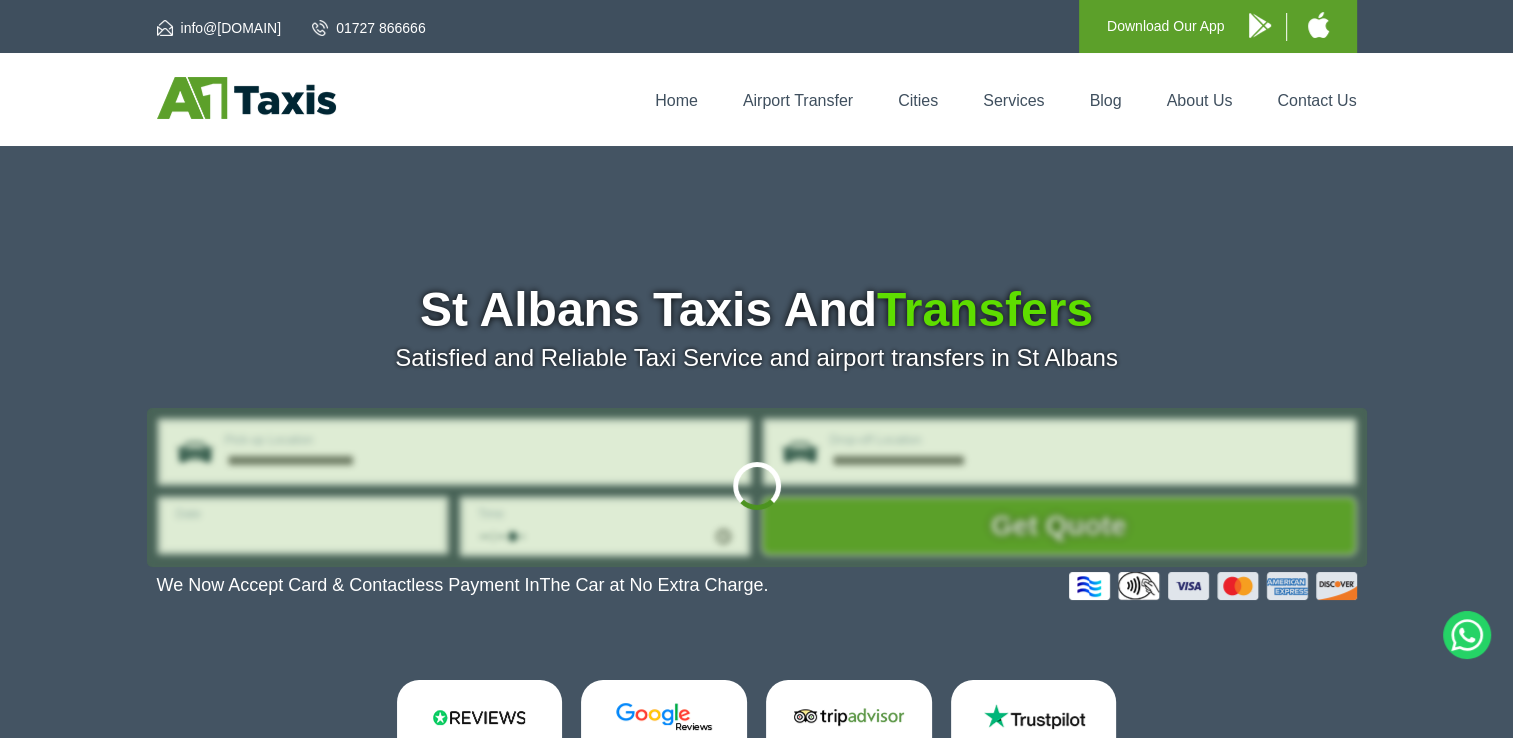 type on "**********" 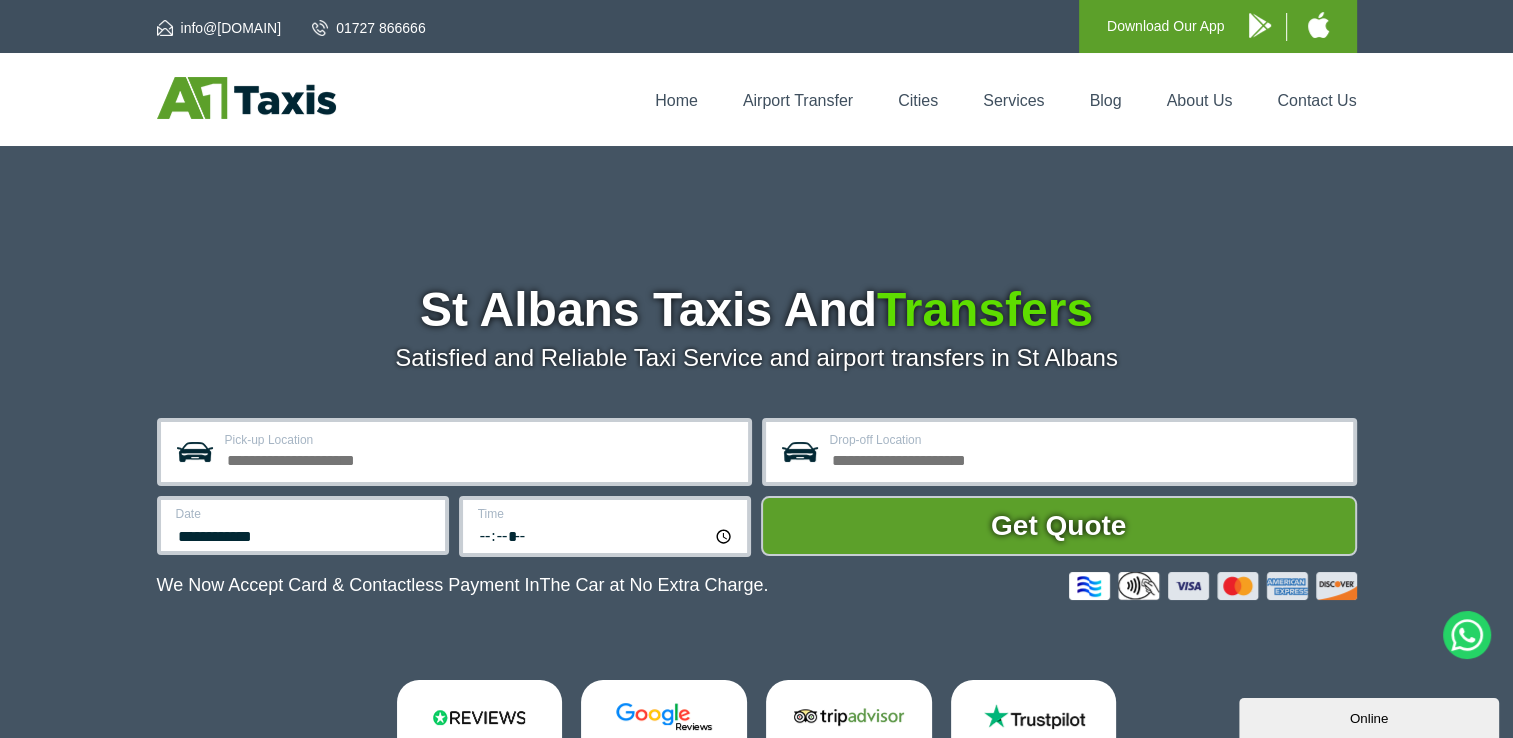 scroll, scrollTop: 0, scrollLeft: 0, axis: both 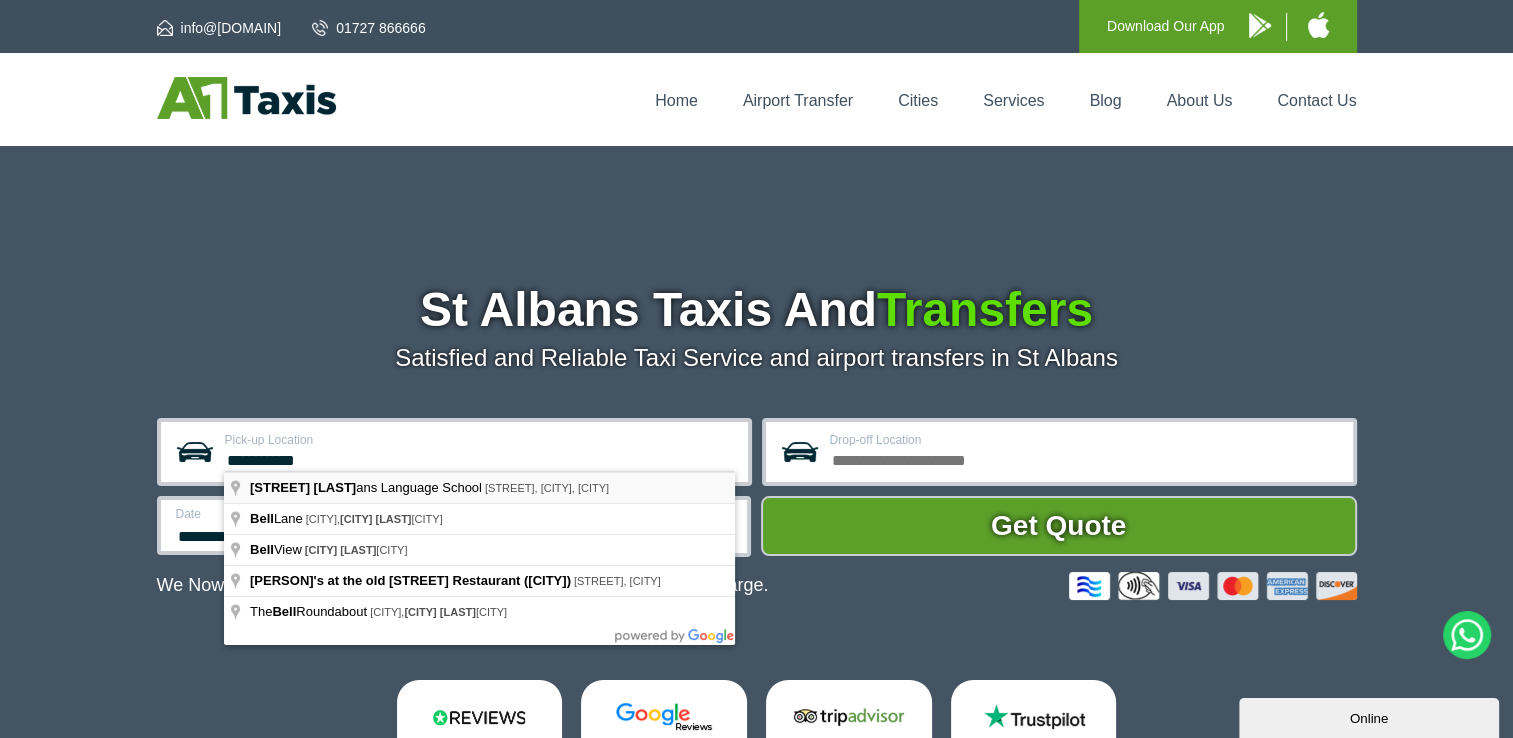 type on "**********" 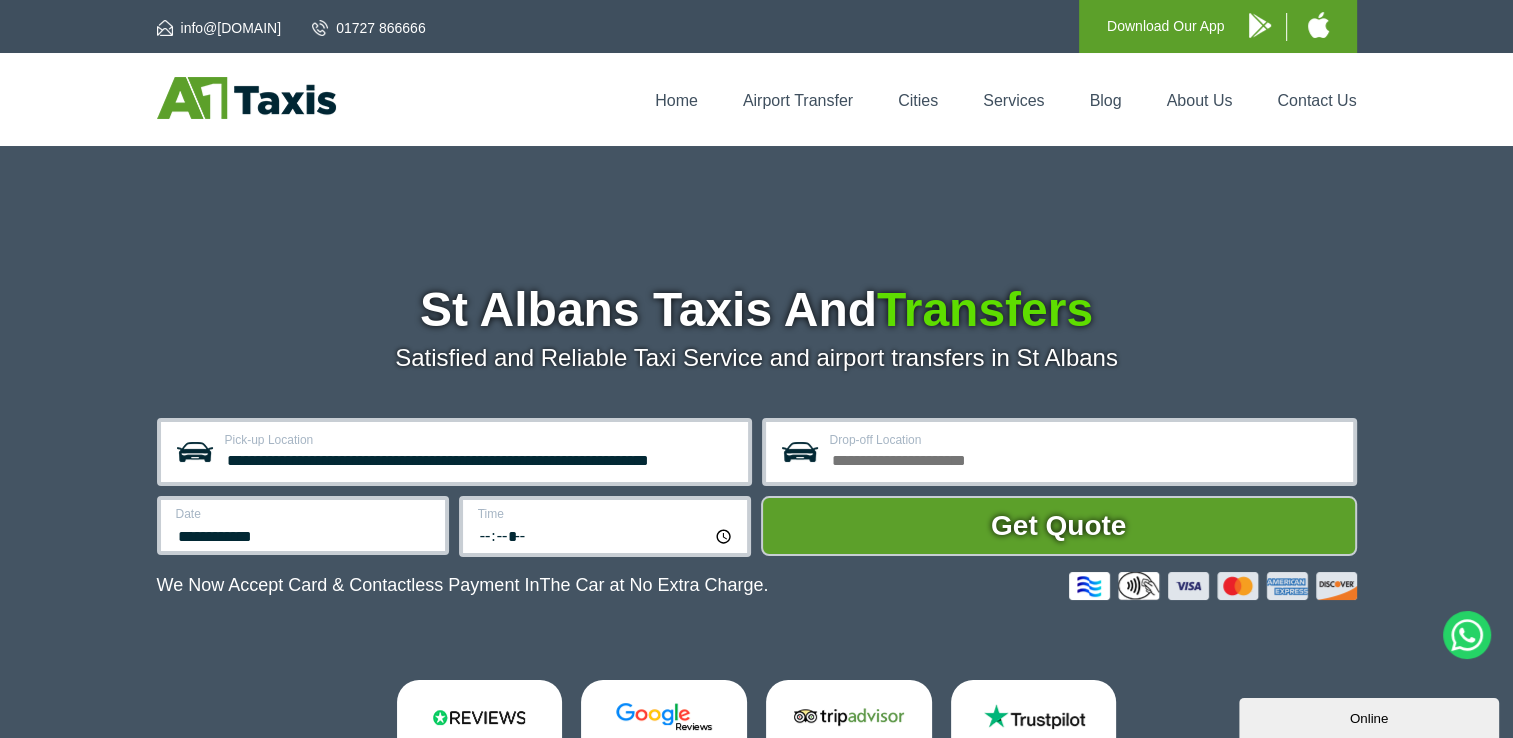 click on "Drop-off Location" at bounding box center (1085, 458) 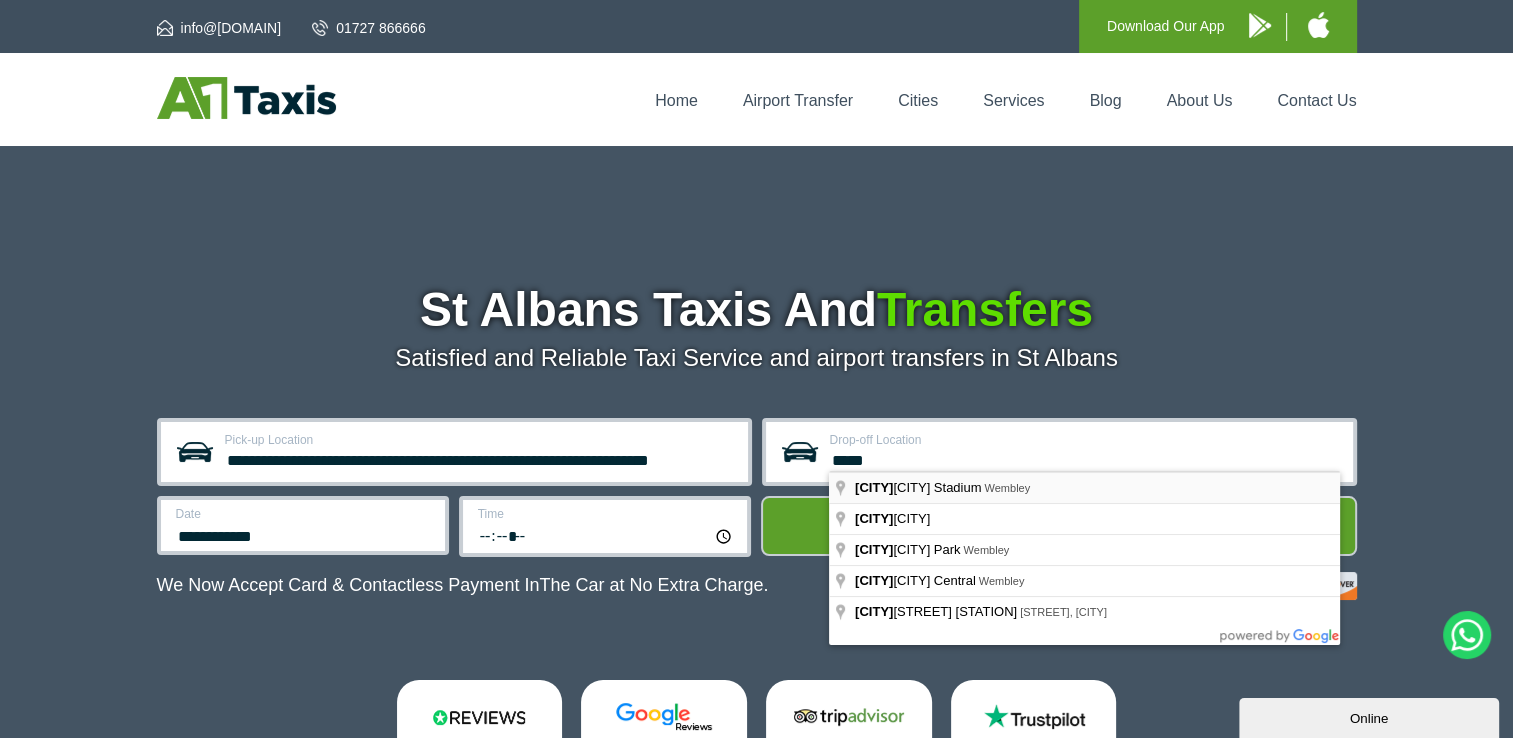 type on "**********" 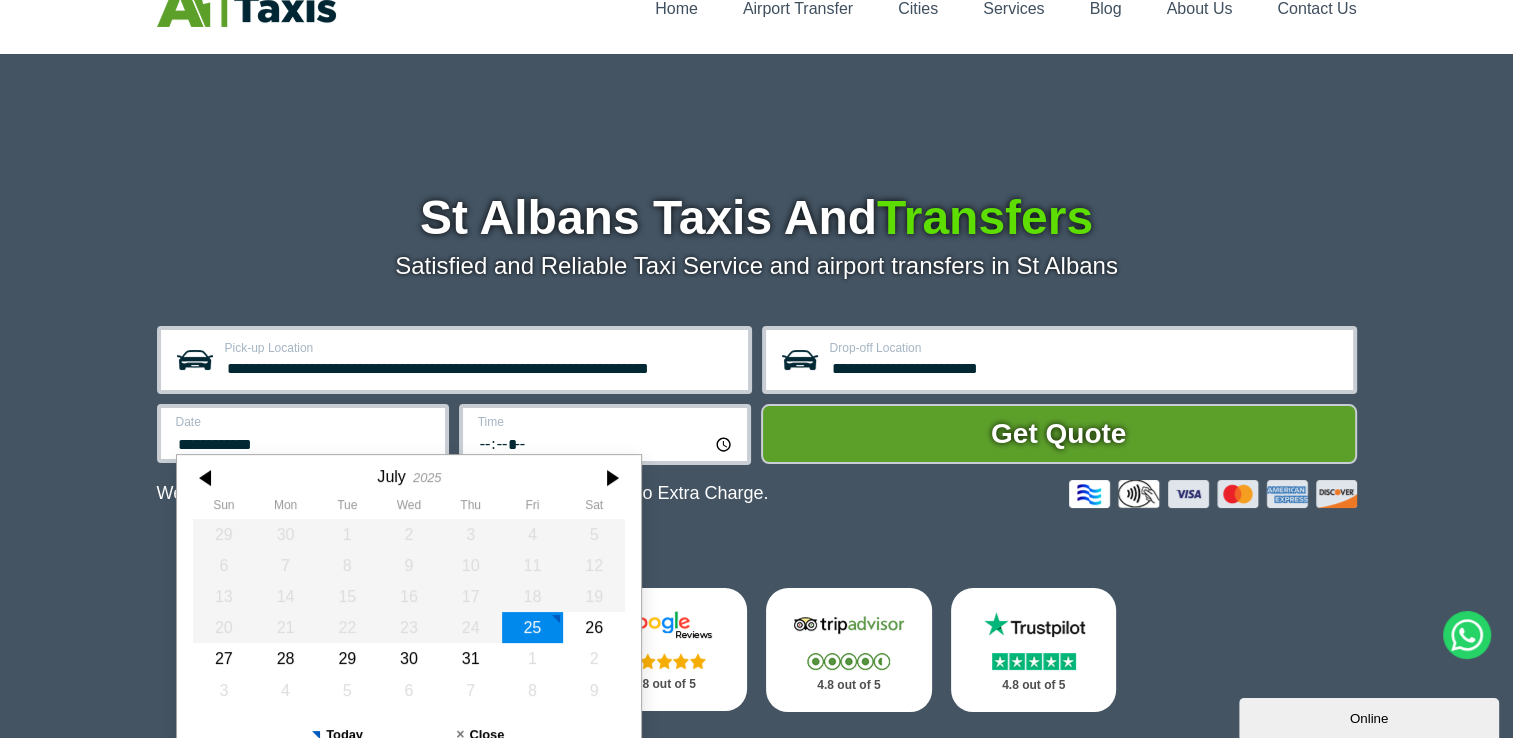click on "**********" at bounding box center (303, 433) 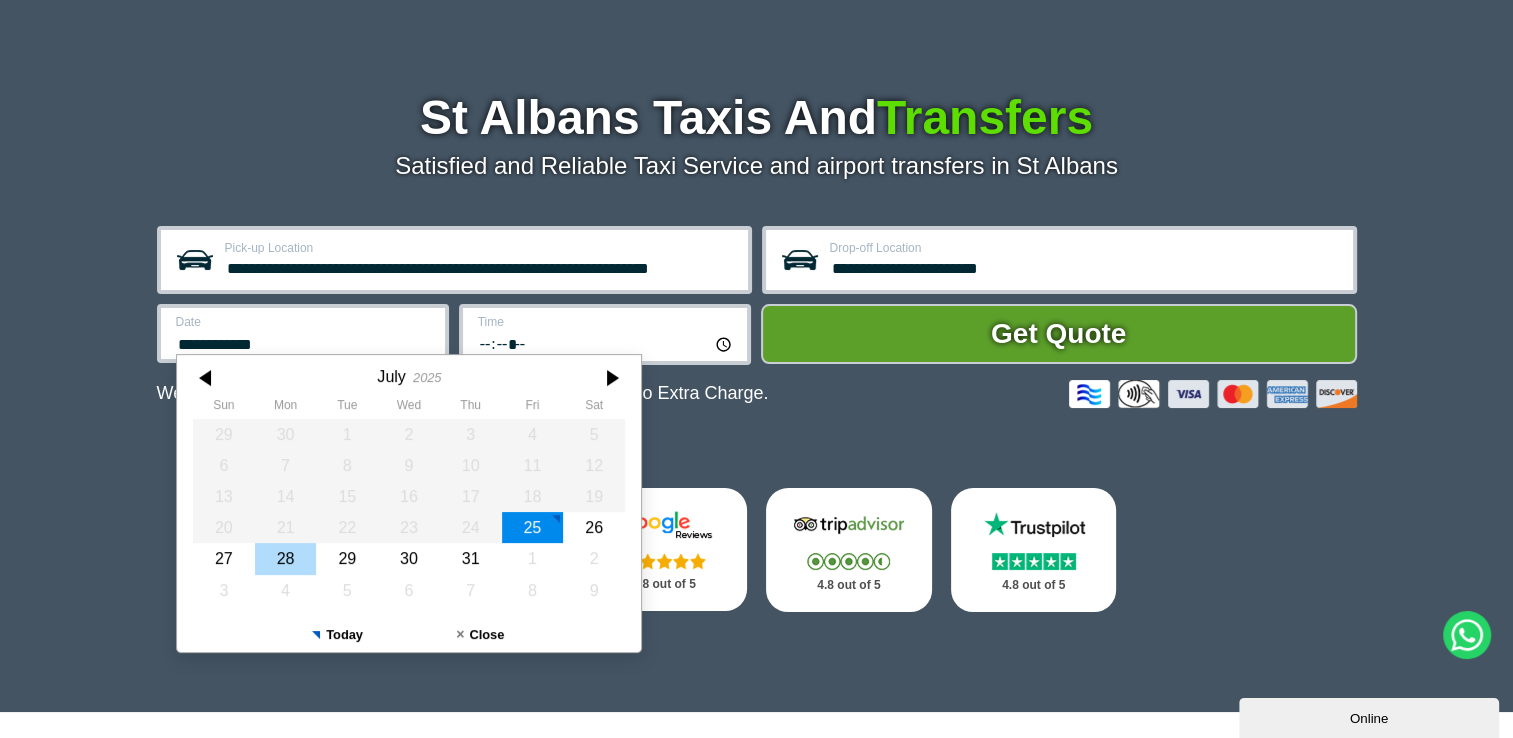 click on "28" at bounding box center [285, 558] 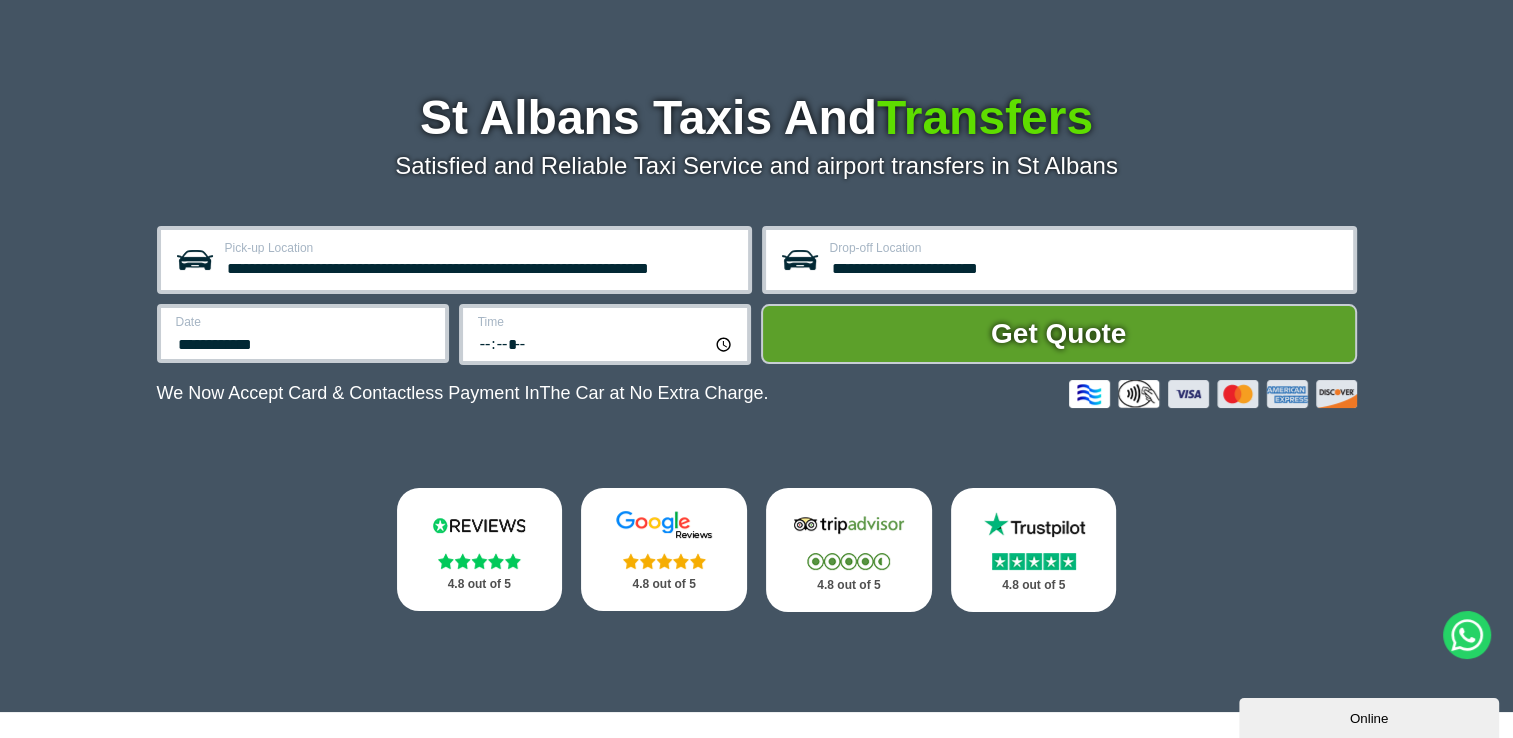 click on "*****" at bounding box center (606, 343) 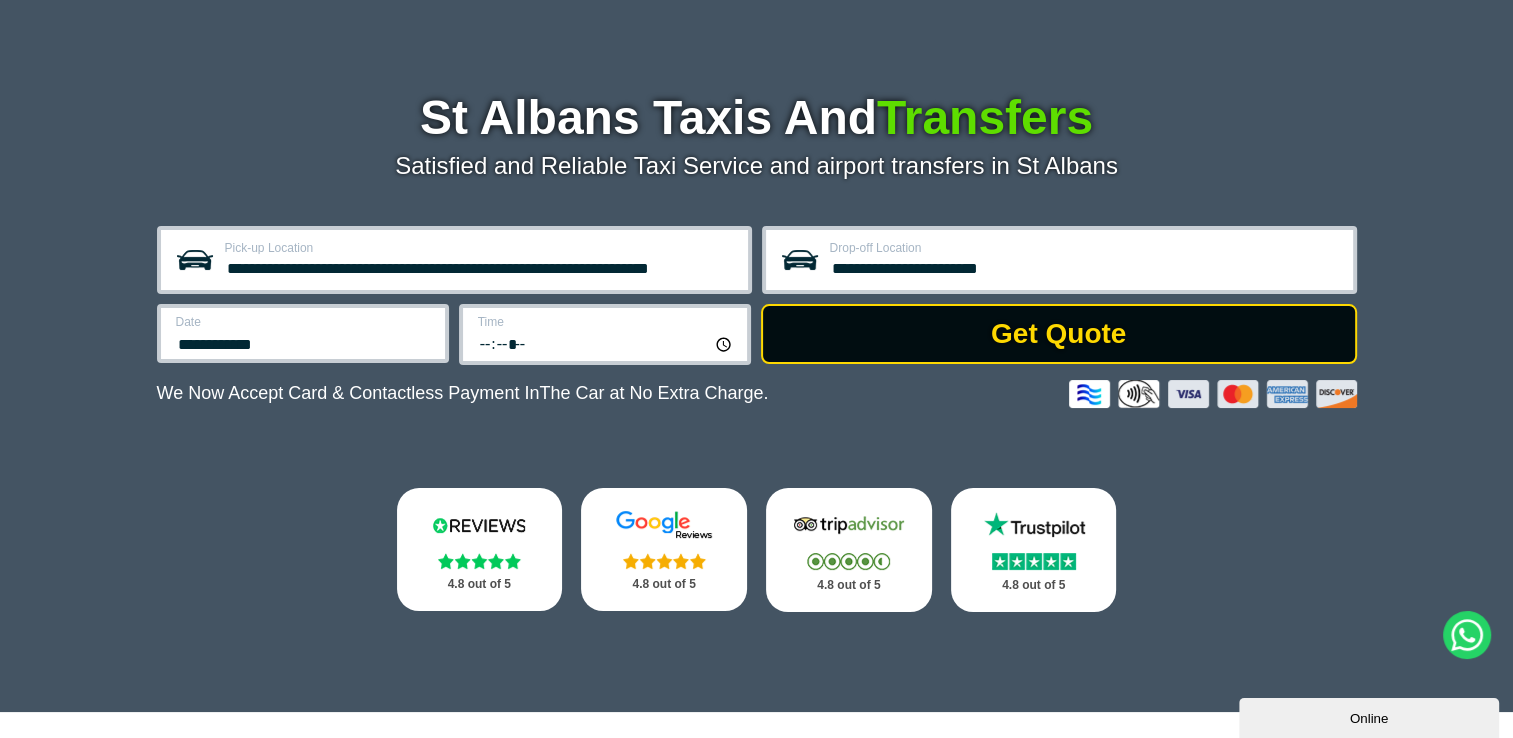 type on "*****" 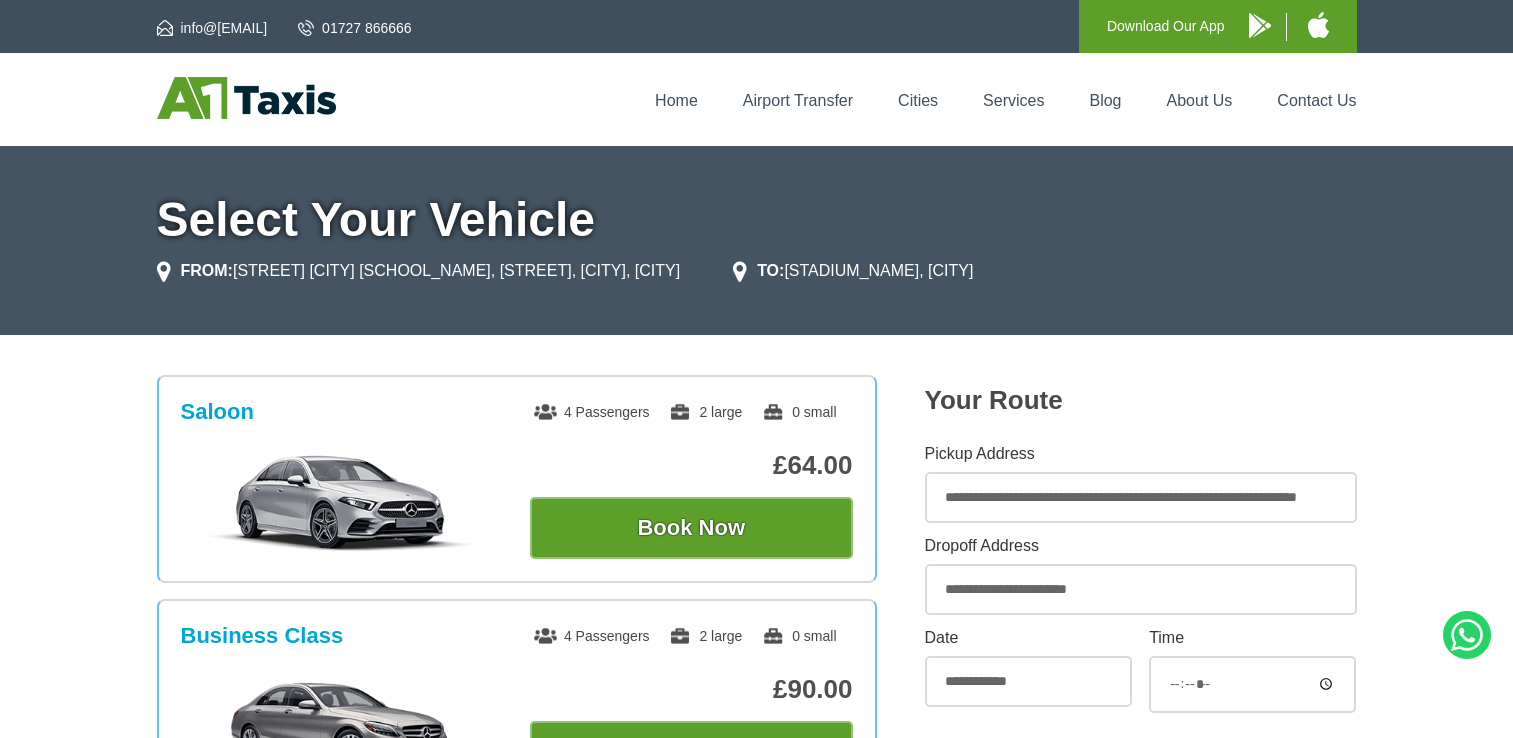 scroll, scrollTop: 0, scrollLeft: 0, axis: both 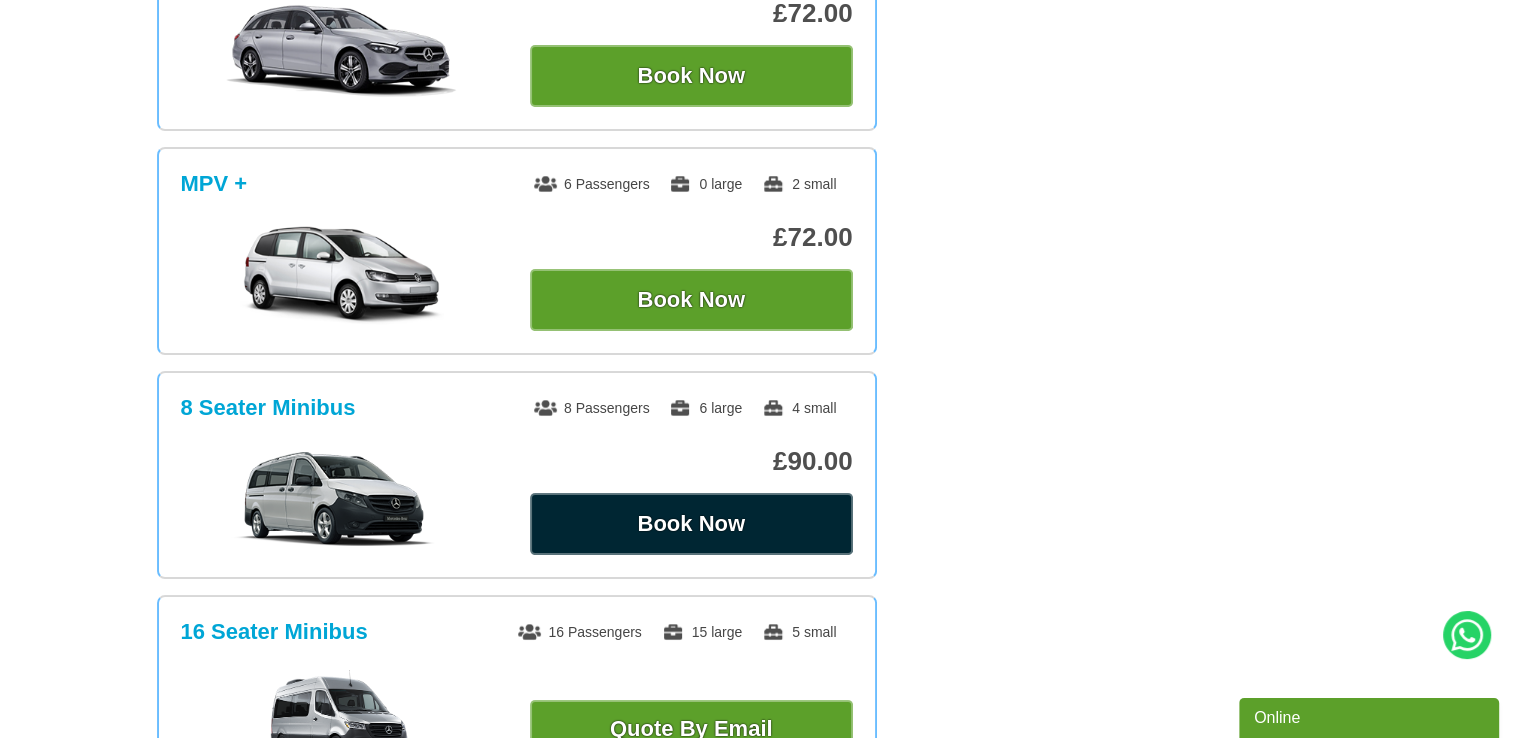 click on "Book Now" at bounding box center [691, 524] 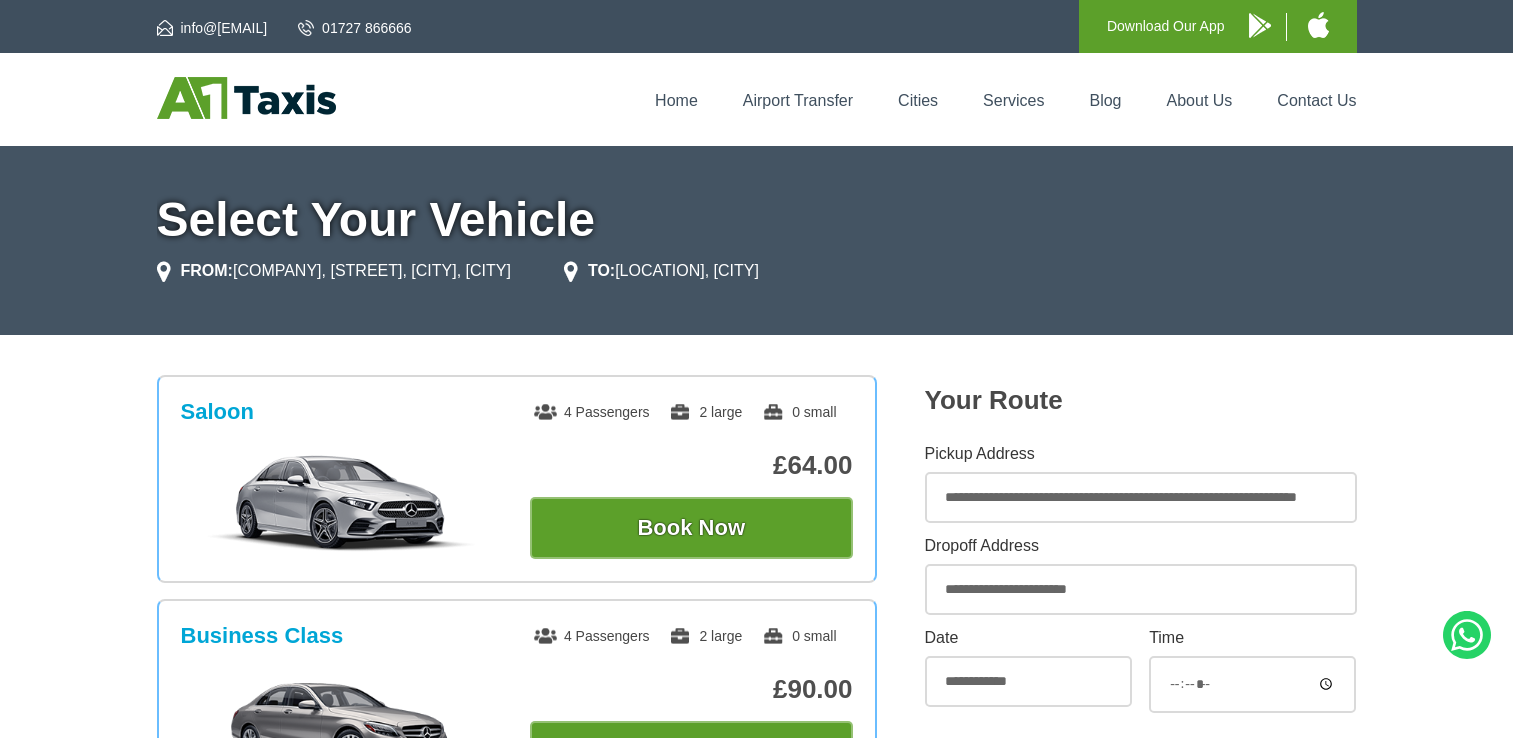 scroll, scrollTop: 800, scrollLeft: 0, axis: vertical 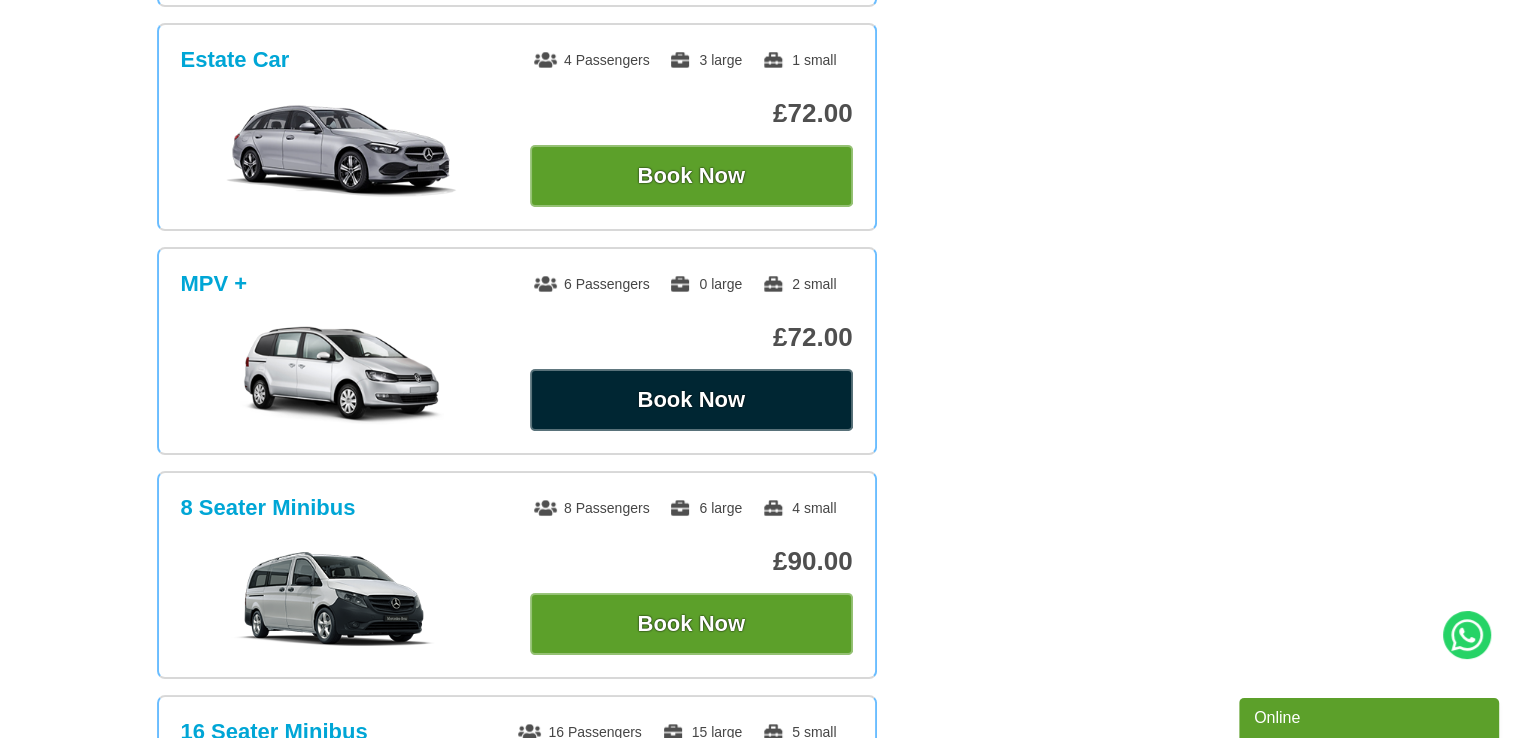 click on "Book Now" at bounding box center [691, 400] 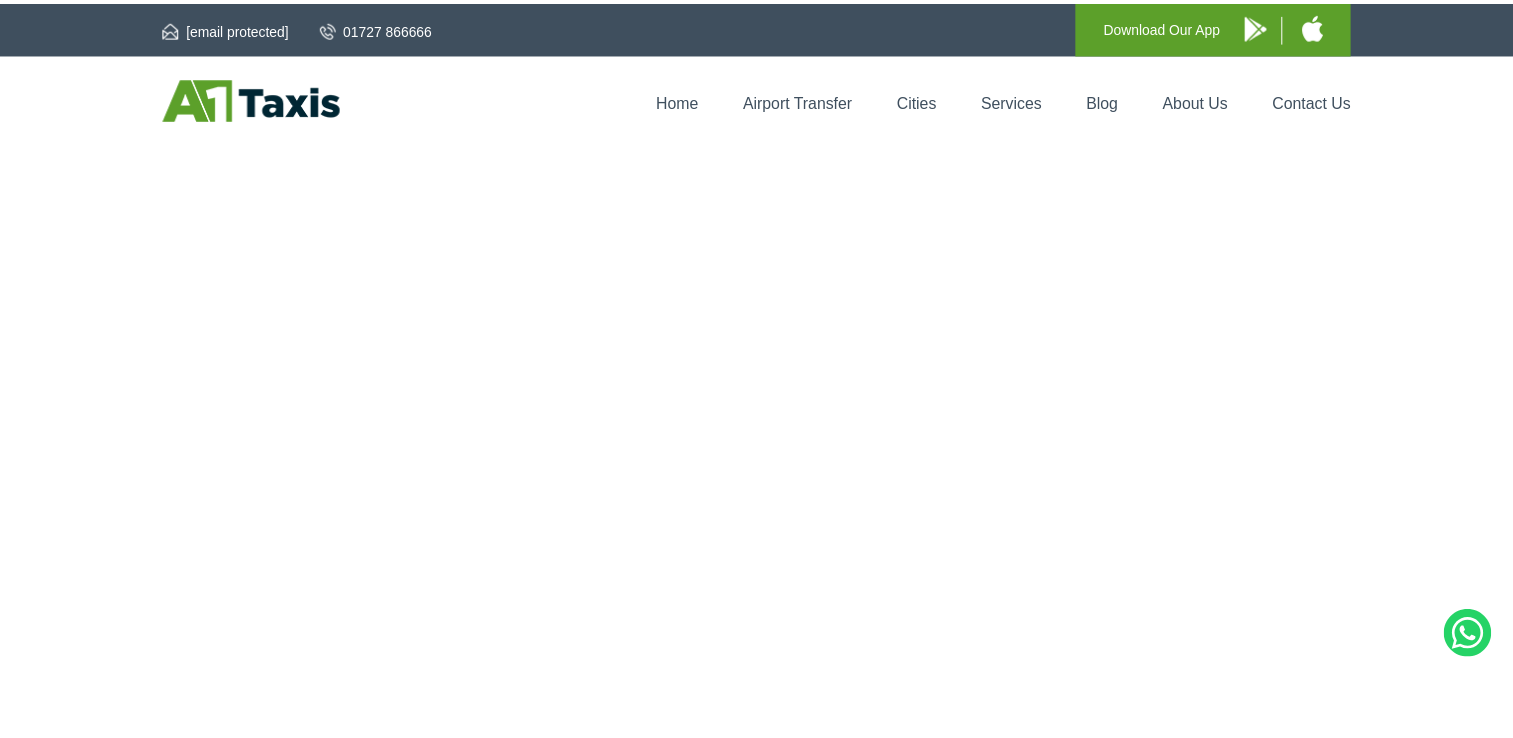 scroll, scrollTop: 0, scrollLeft: 0, axis: both 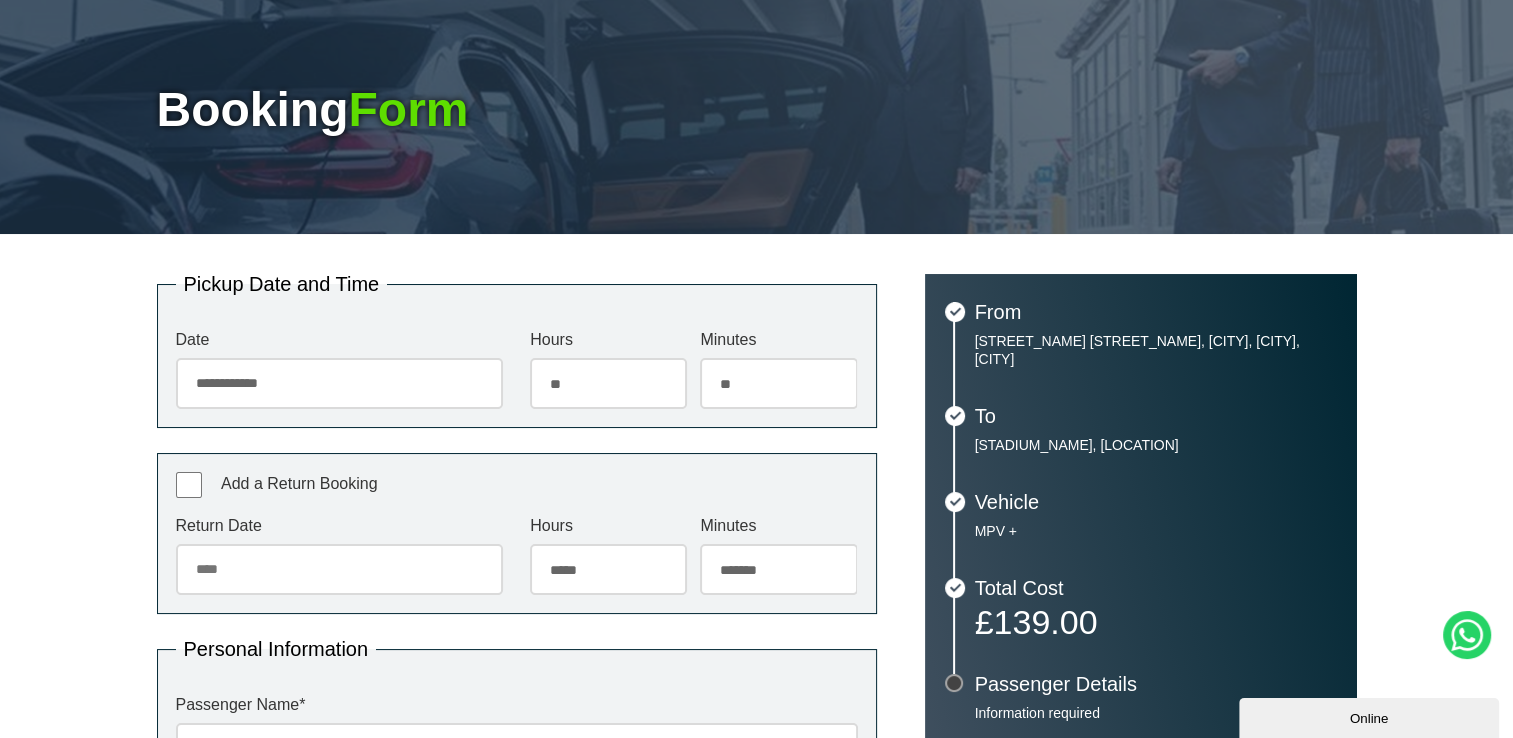 click on "Return Date
July 2025     Sun Mon Tue Wed Thu Fri Sat 29 30 1 2 3 4 5 6 7 8 9 10 11 12 13 14 15 16 17 18 19 20 21 22 23 24 25 26 27 28 29 30 31 1 2 3 4 5 6 7 8 9 Today Close" at bounding box center (339, 556) 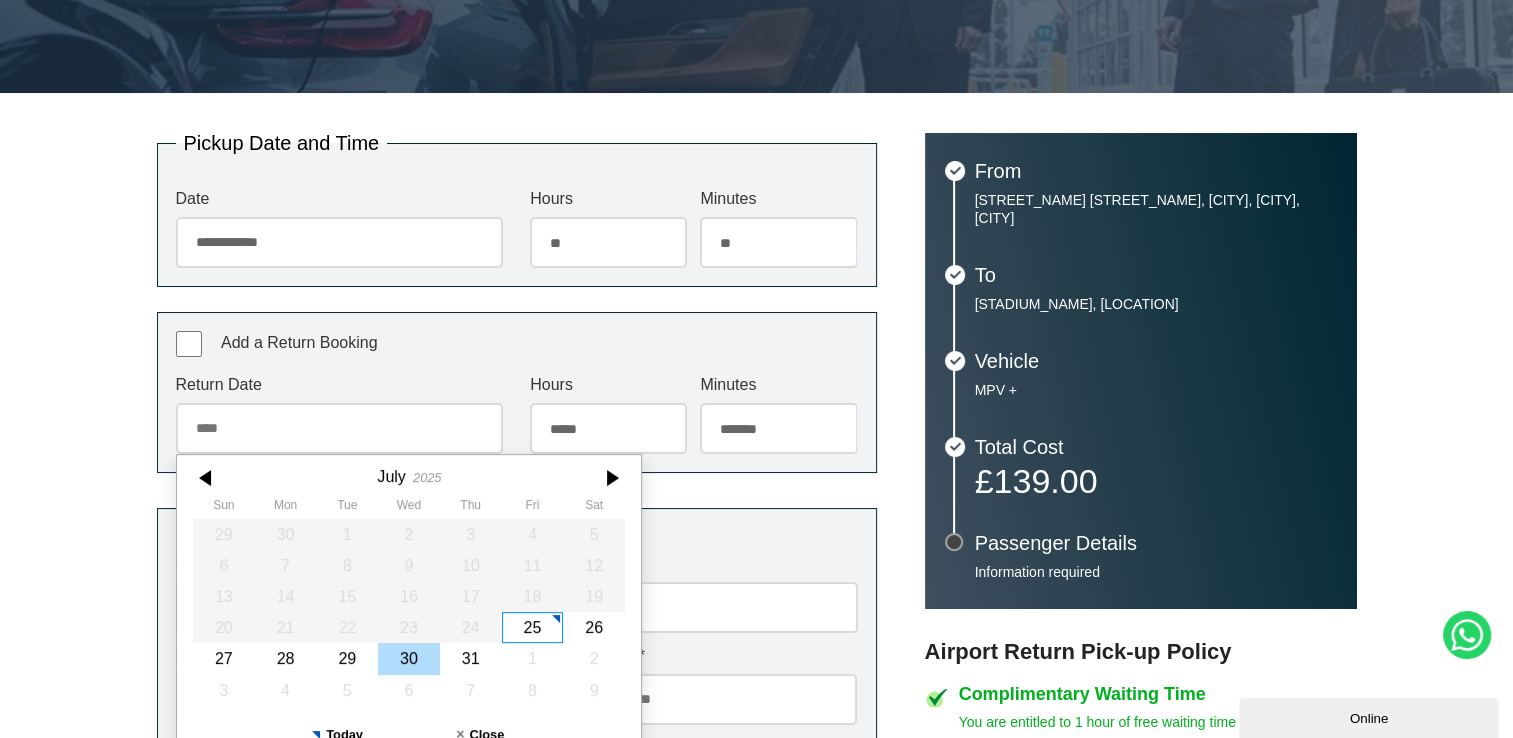 scroll, scrollTop: 541, scrollLeft: 0, axis: vertical 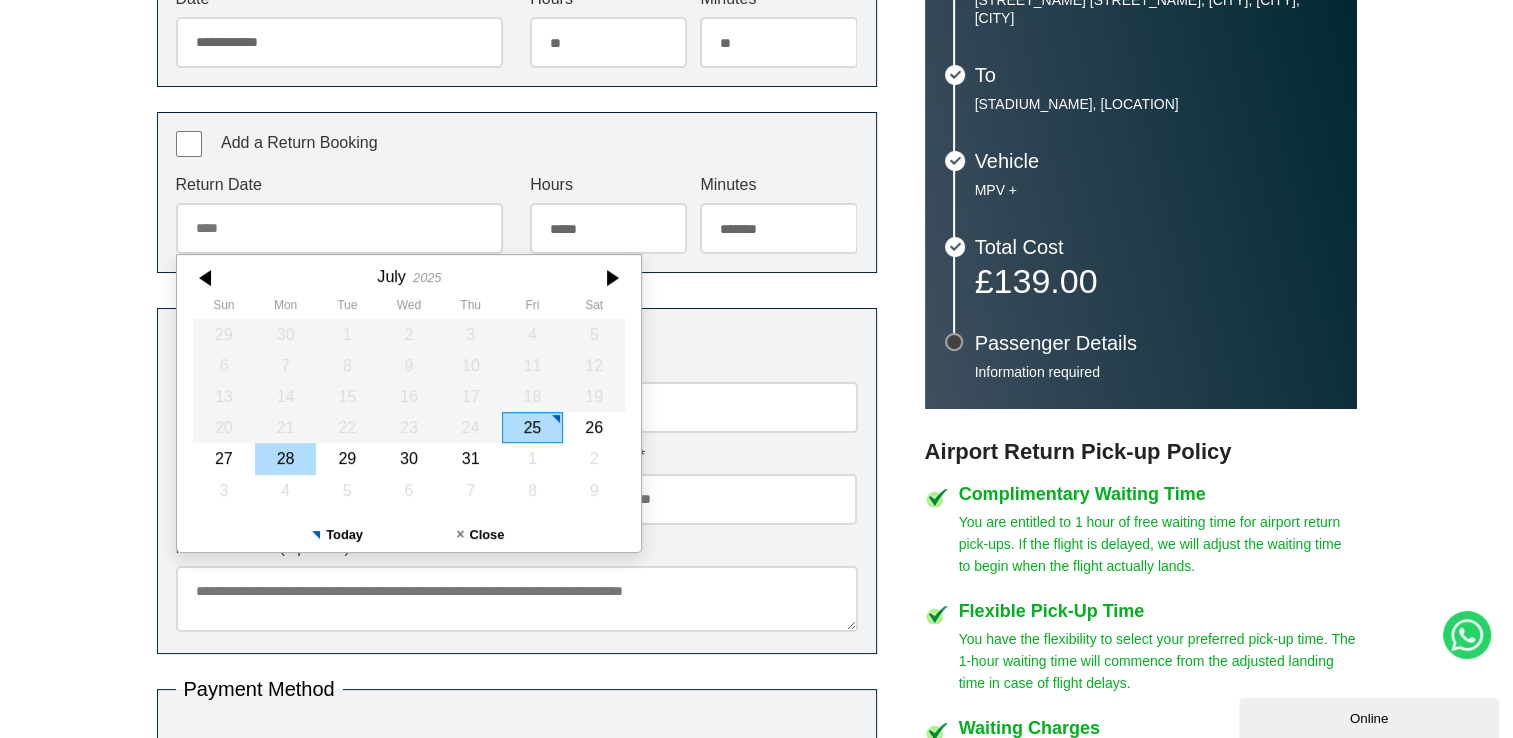 click on "28" at bounding box center [285, 459] 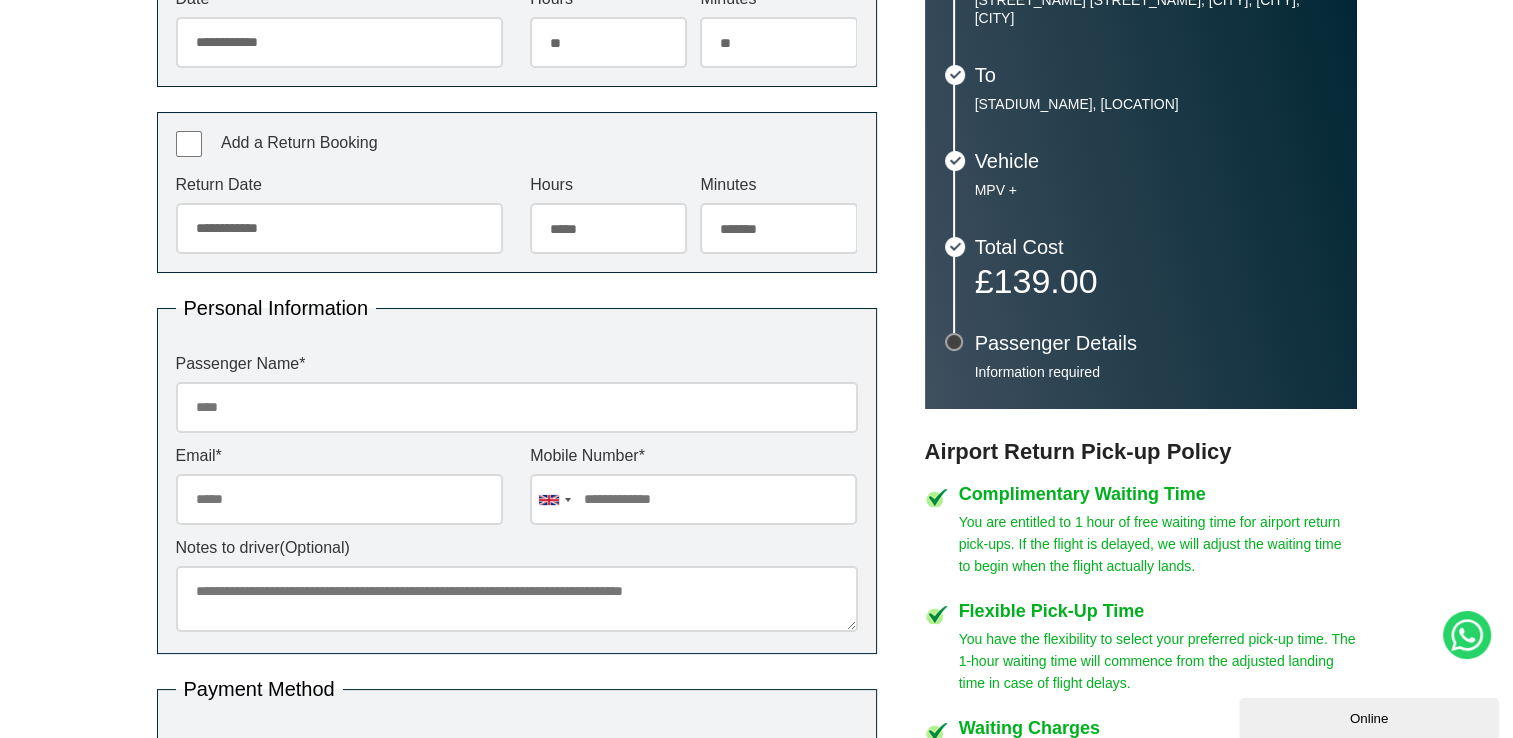 click on "*****
**
**
**
**
**
**
** ** ** ** ** ** ** ** ** ** ** ** ** ** ** ** ** **" at bounding box center (608, 228) 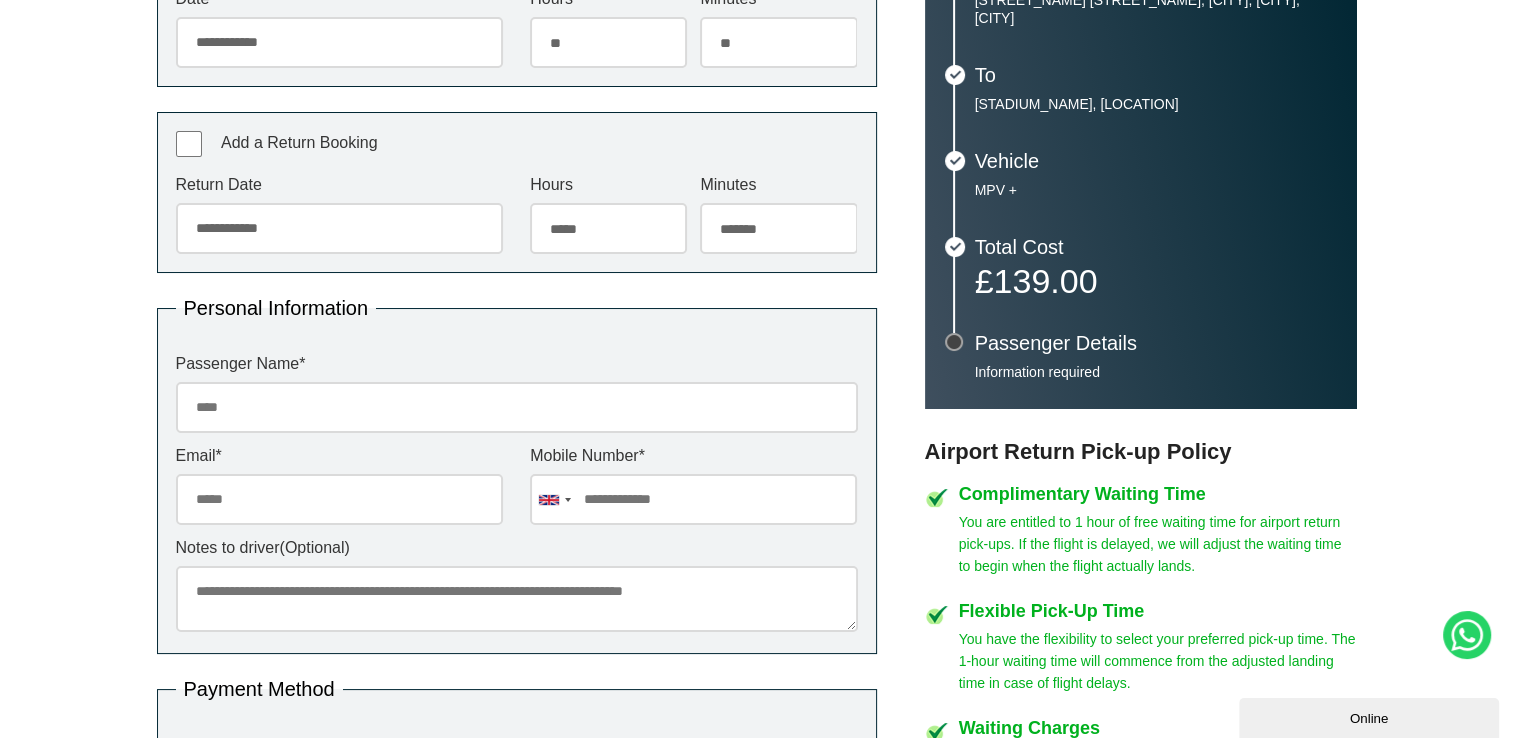 select on "**" 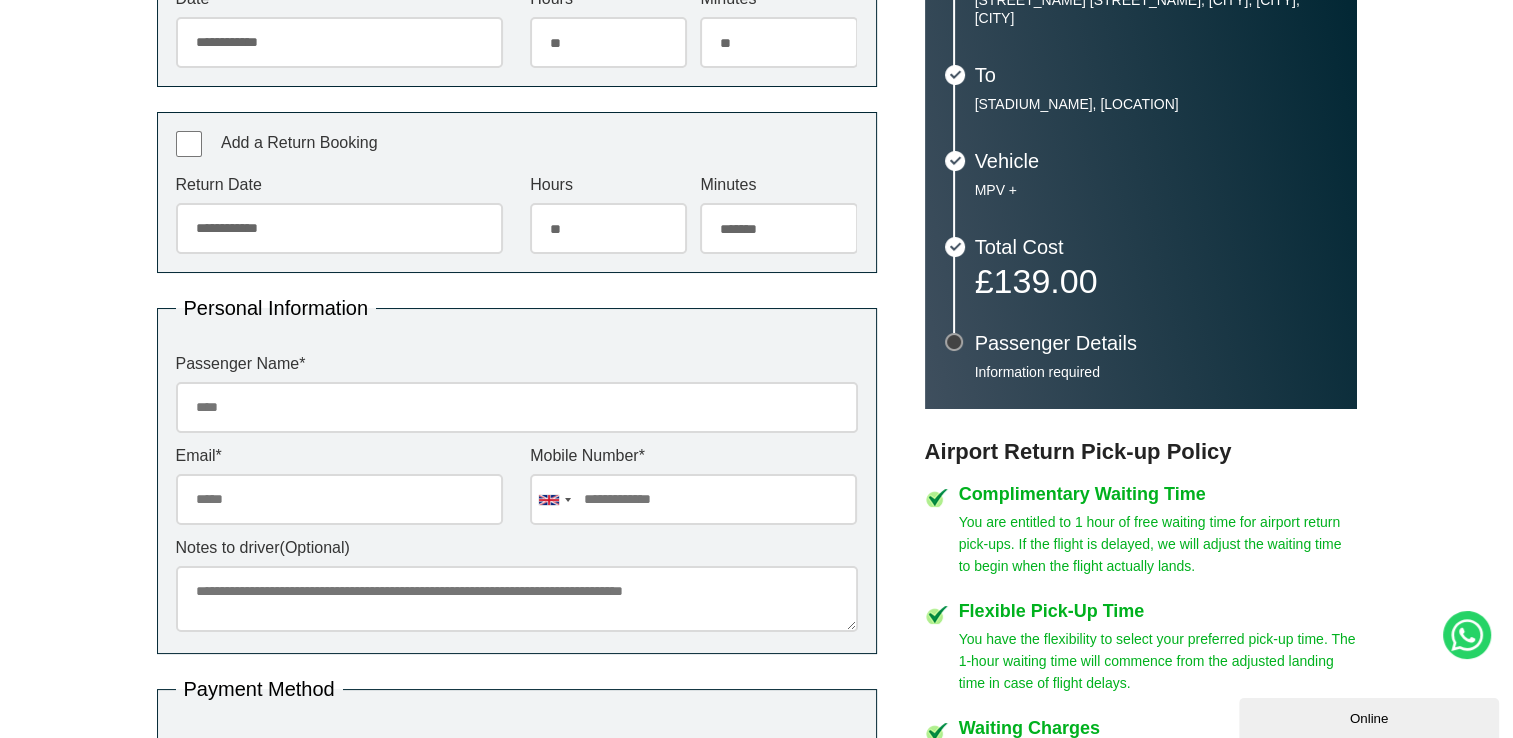 click on "*****
**
**
**
**
**
**
** ** ** ** ** ** ** ** ** ** ** ** ** ** ** ** ** **" at bounding box center [608, 228] 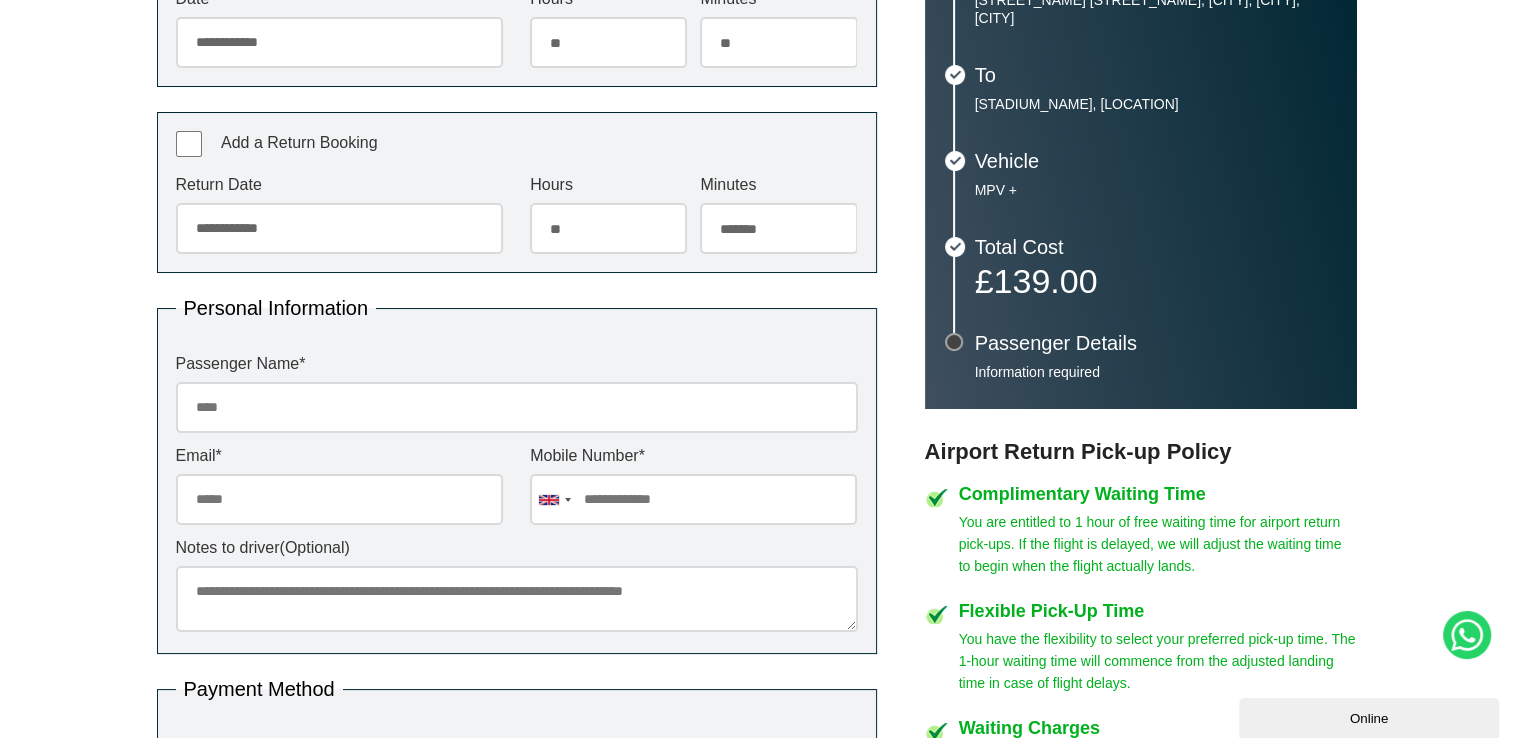 click on "*******
**
**
**
**
**
**
** ** ** ** ** ** ** ** ** ** ** ** ** ** ** ** ** ** ** ** ** ** ** ** ** ** **" at bounding box center [778, 228] 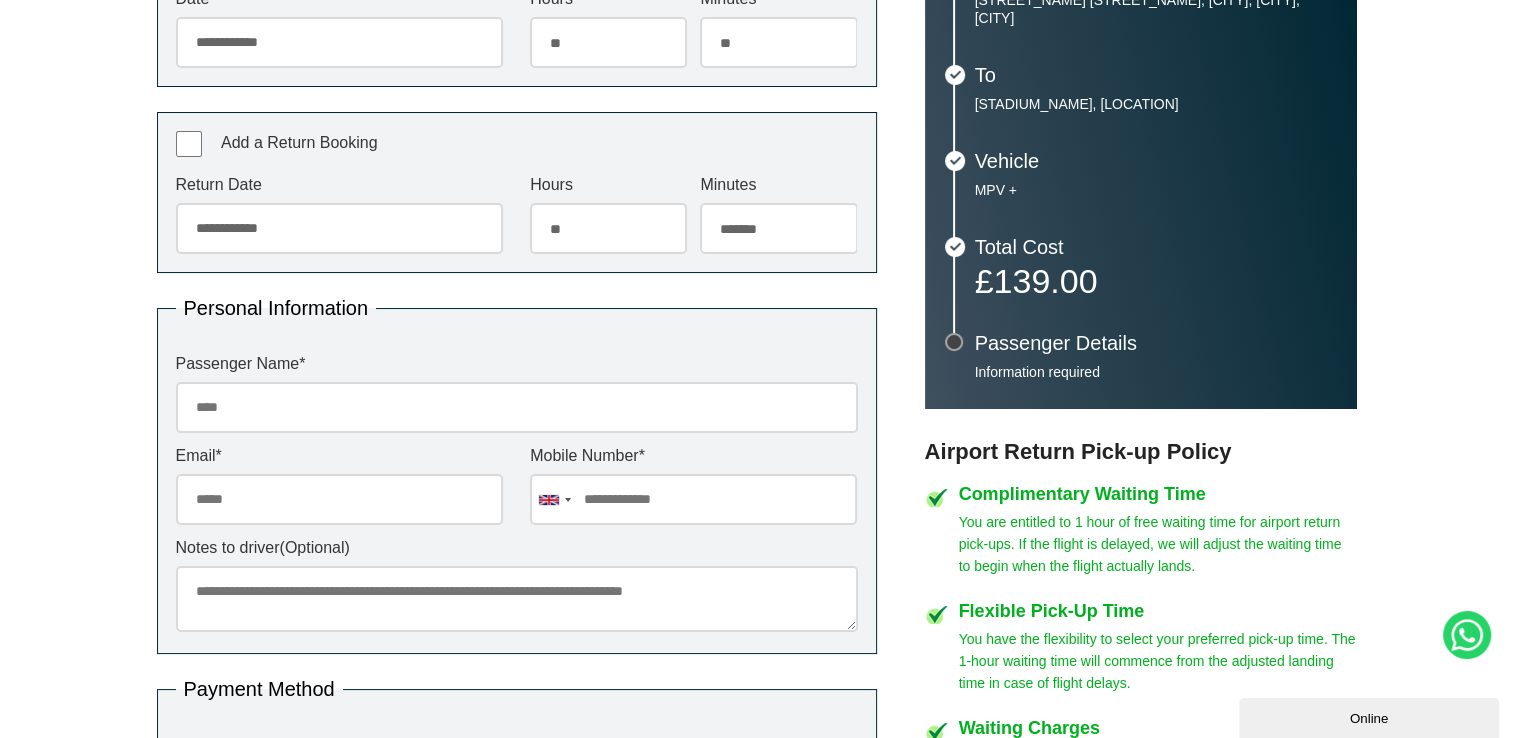 select on "**" 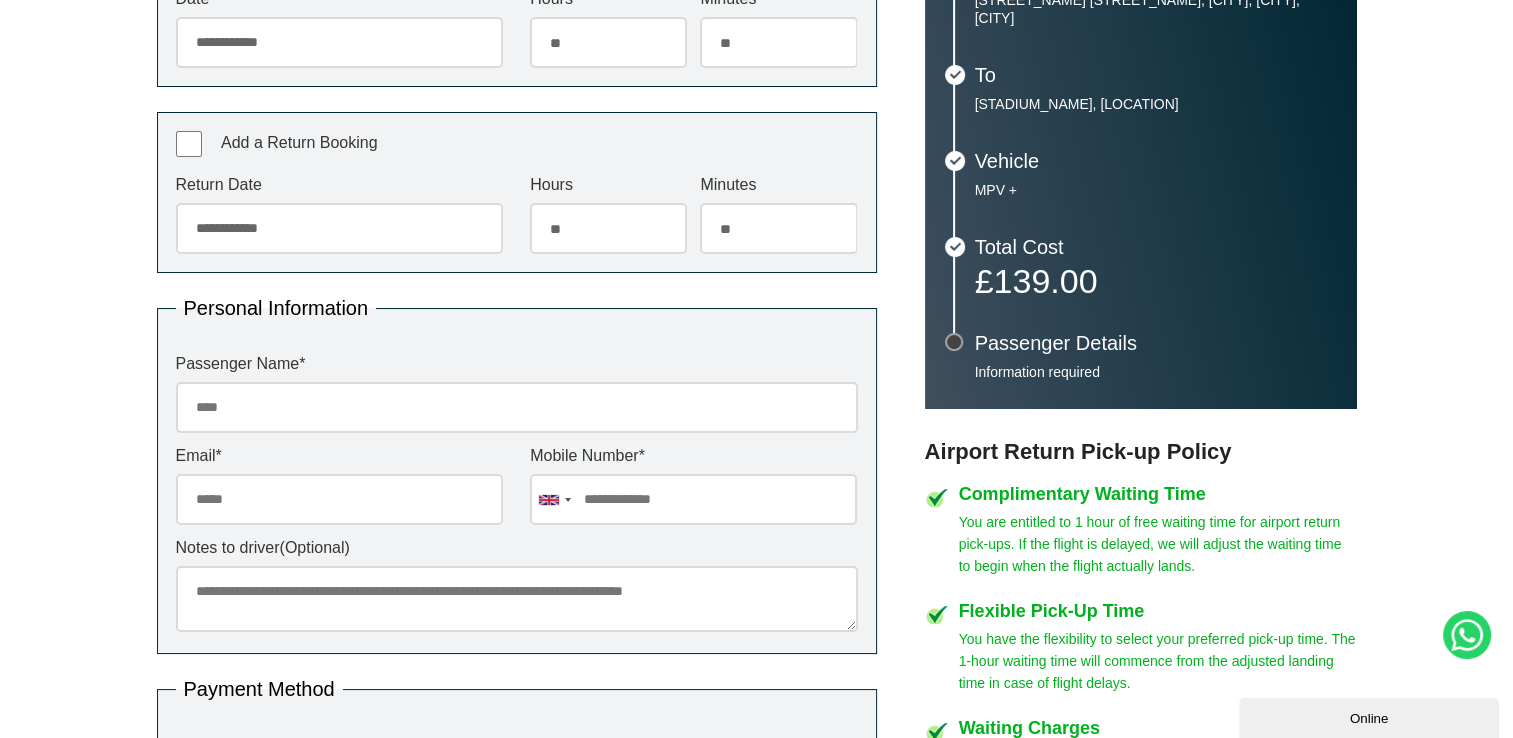 click on "*******
**
**
**
**
**
**
** ** ** ** ** ** ** ** ** ** ** ** ** ** ** ** ** ** ** ** ** ** ** ** ** ** **" at bounding box center (778, 228) 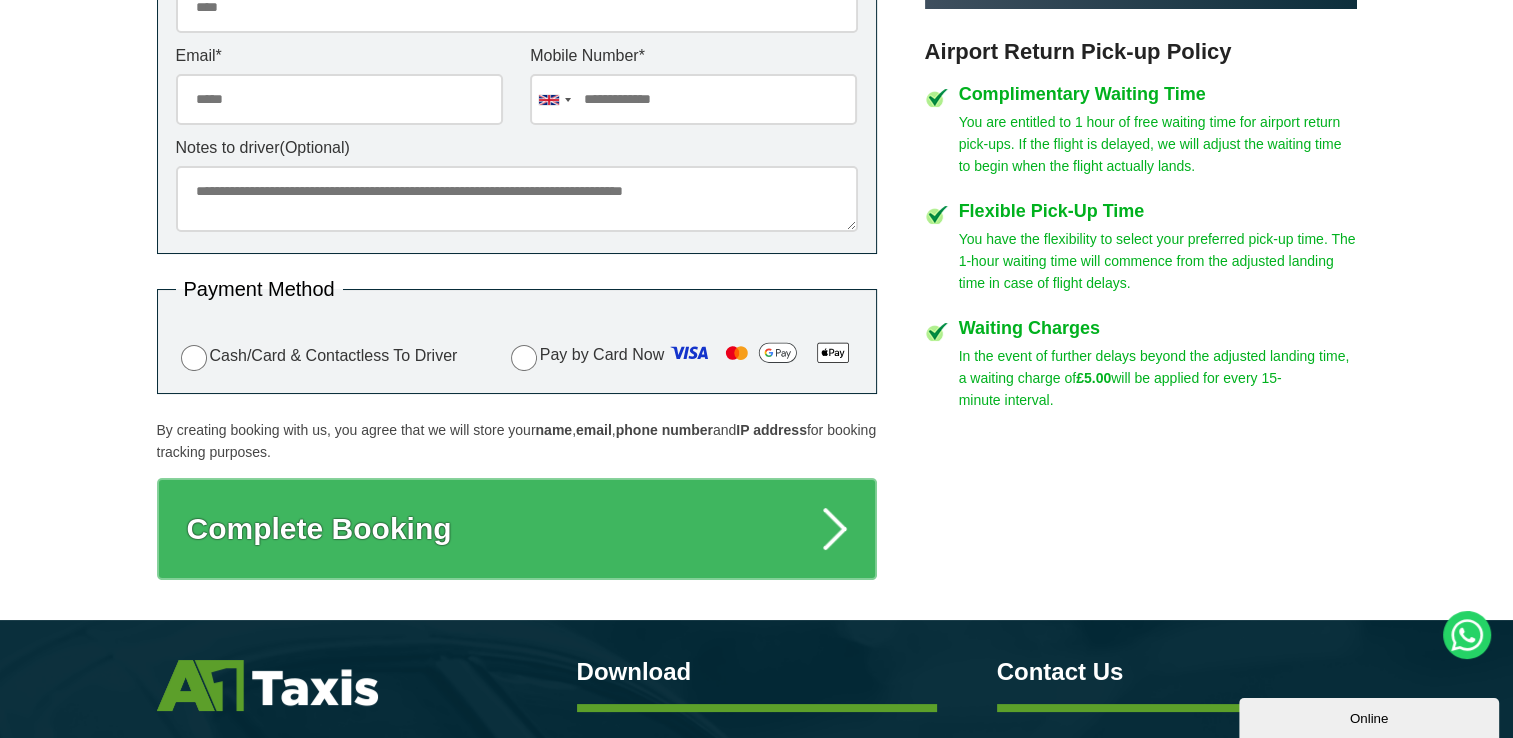 scroll, scrollTop: 441, scrollLeft: 0, axis: vertical 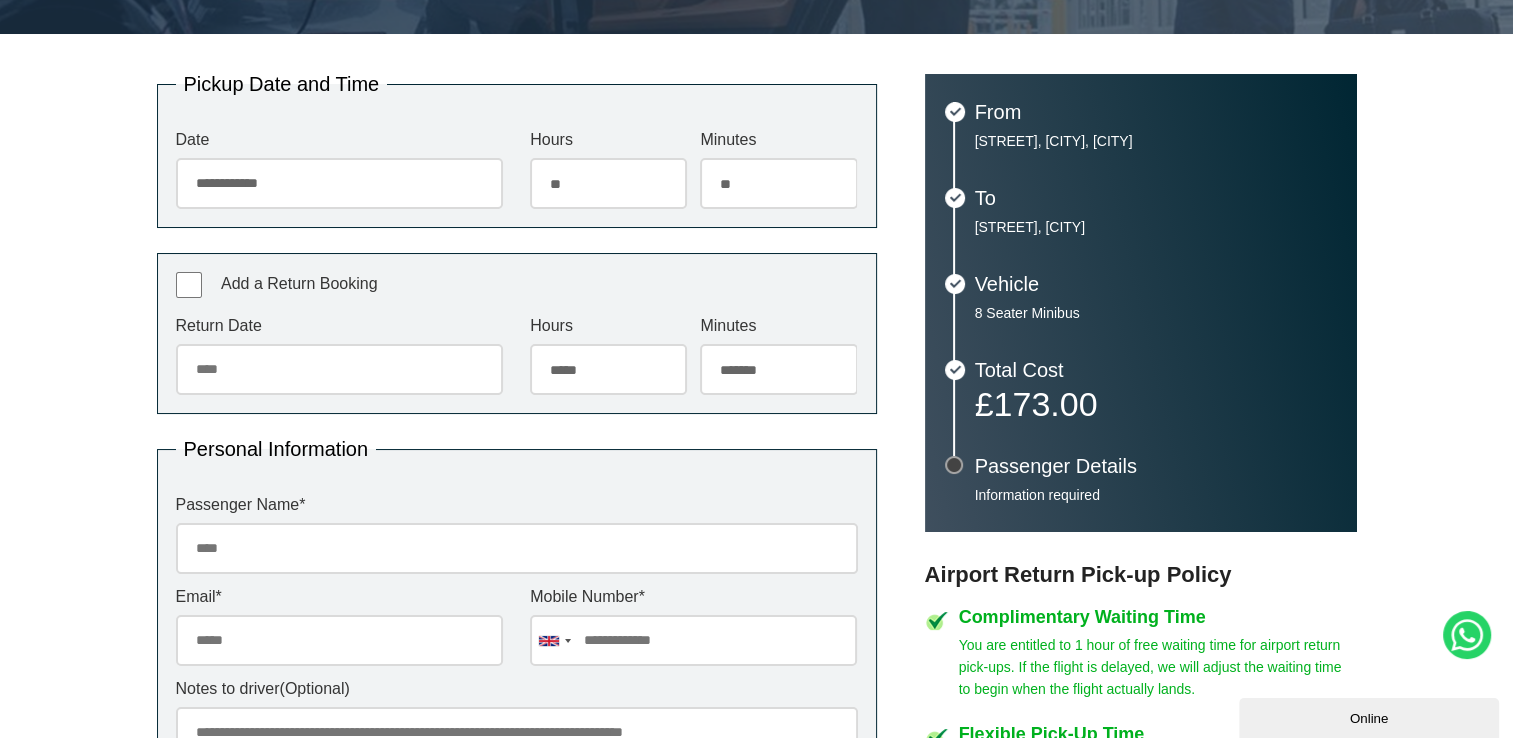 click on "Return Date" at bounding box center (339, 369) 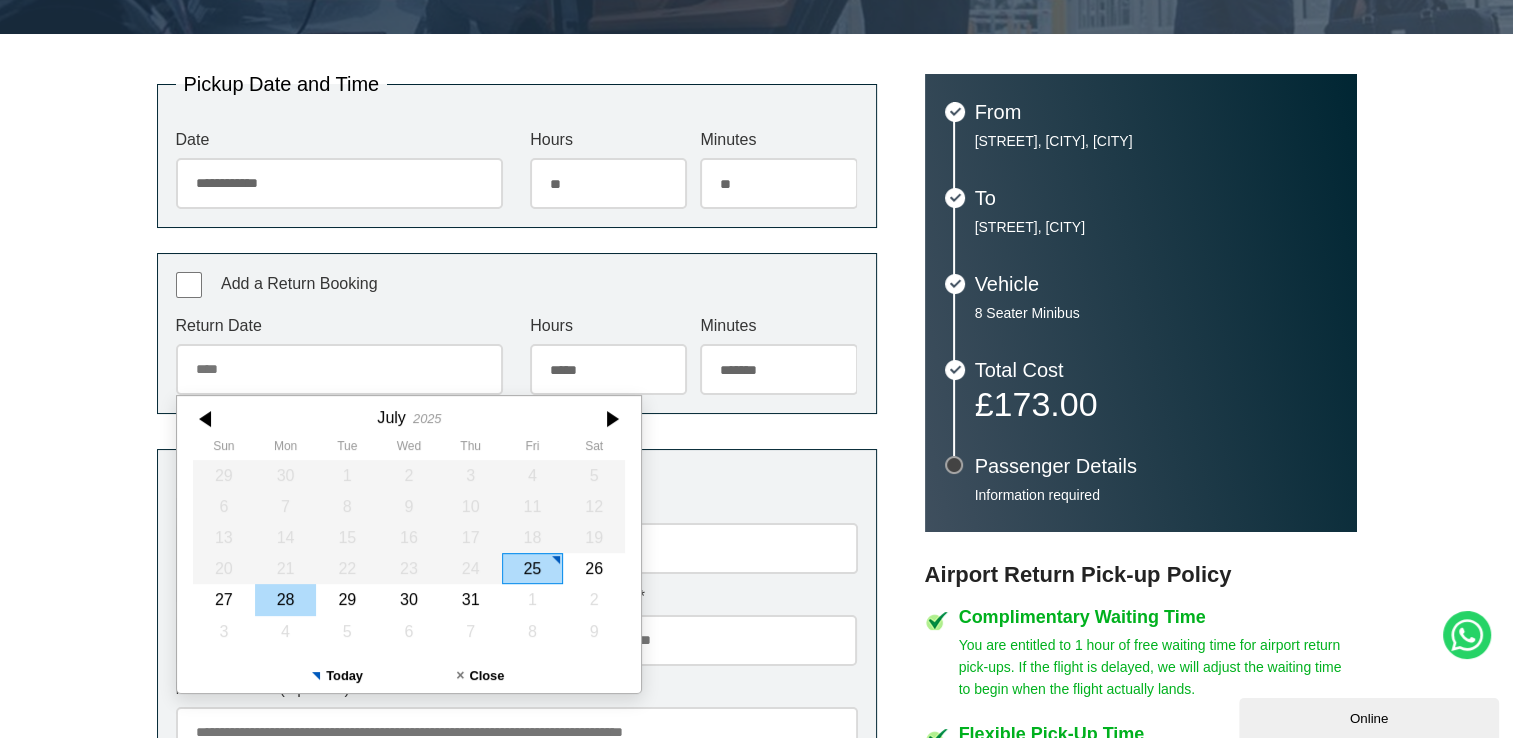 click on "28" at bounding box center [285, 600] 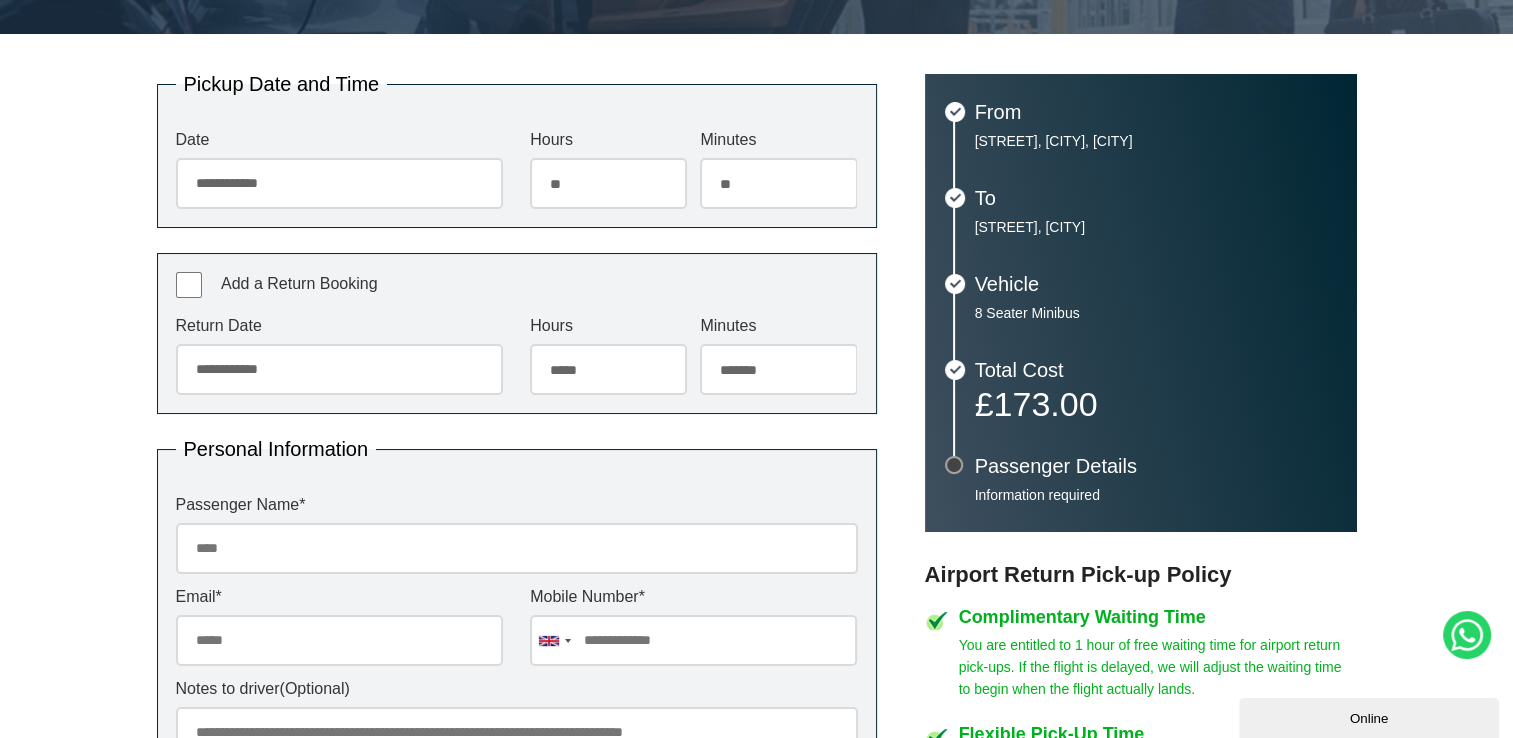 click on "*****
**
**
**
**
**
**
** ** ** ** ** ** ** ** ** ** ** ** ** ** ** ** ** **" at bounding box center (608, 369) 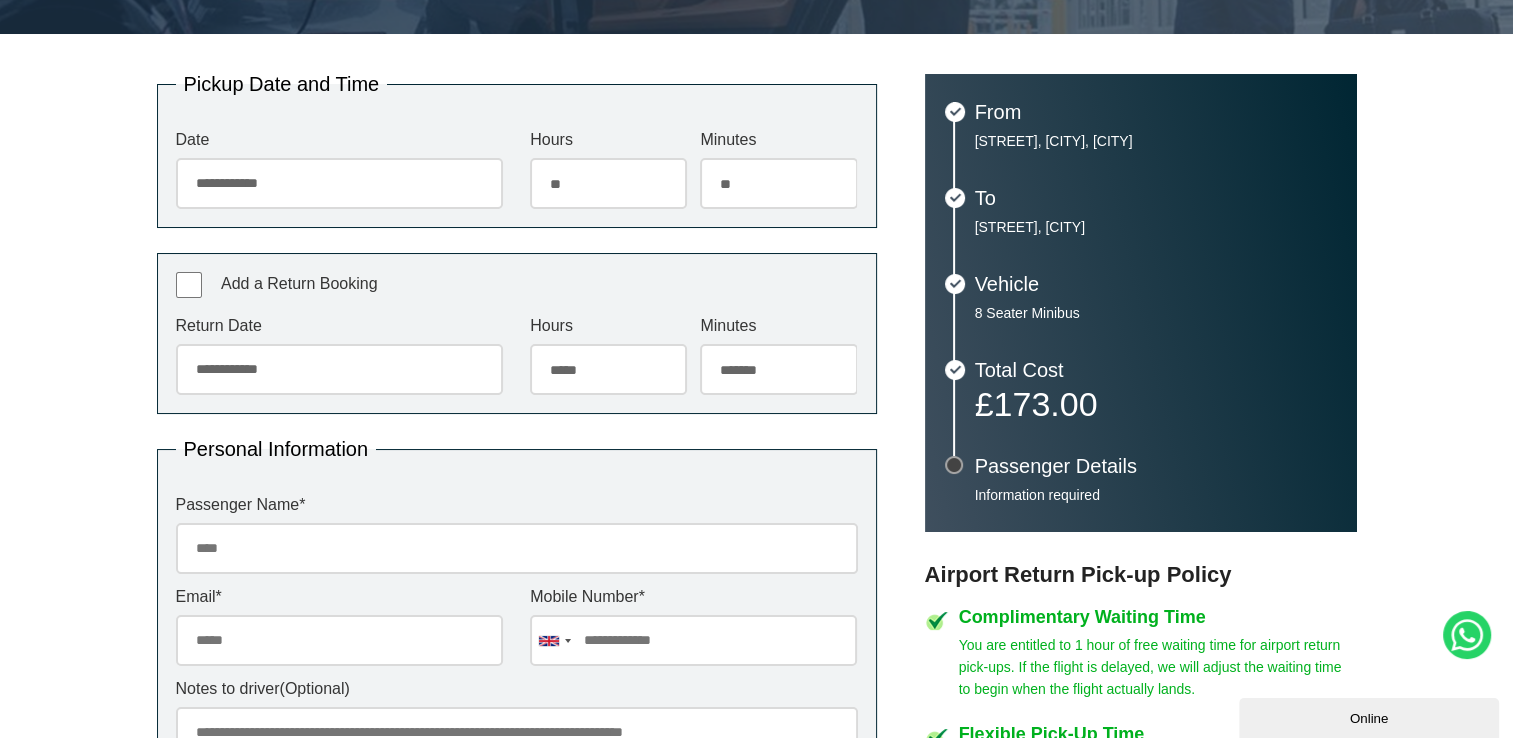 select on "**" 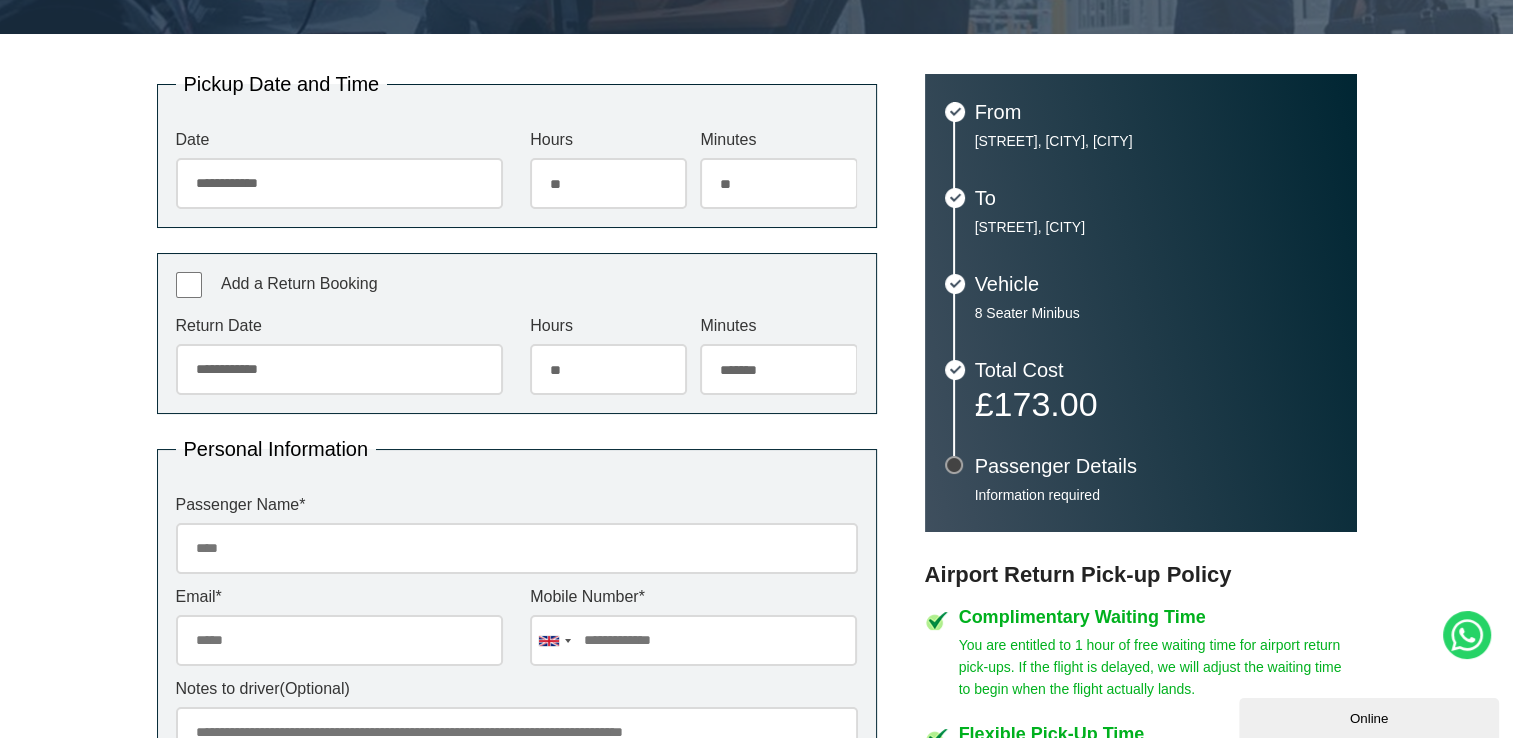 click on "*****
**
**
**
**
**
**
** ** ** ** ** ** ** ** ** ** ** ** ** ** ** ** ** **" at bounding box center (608, 369) 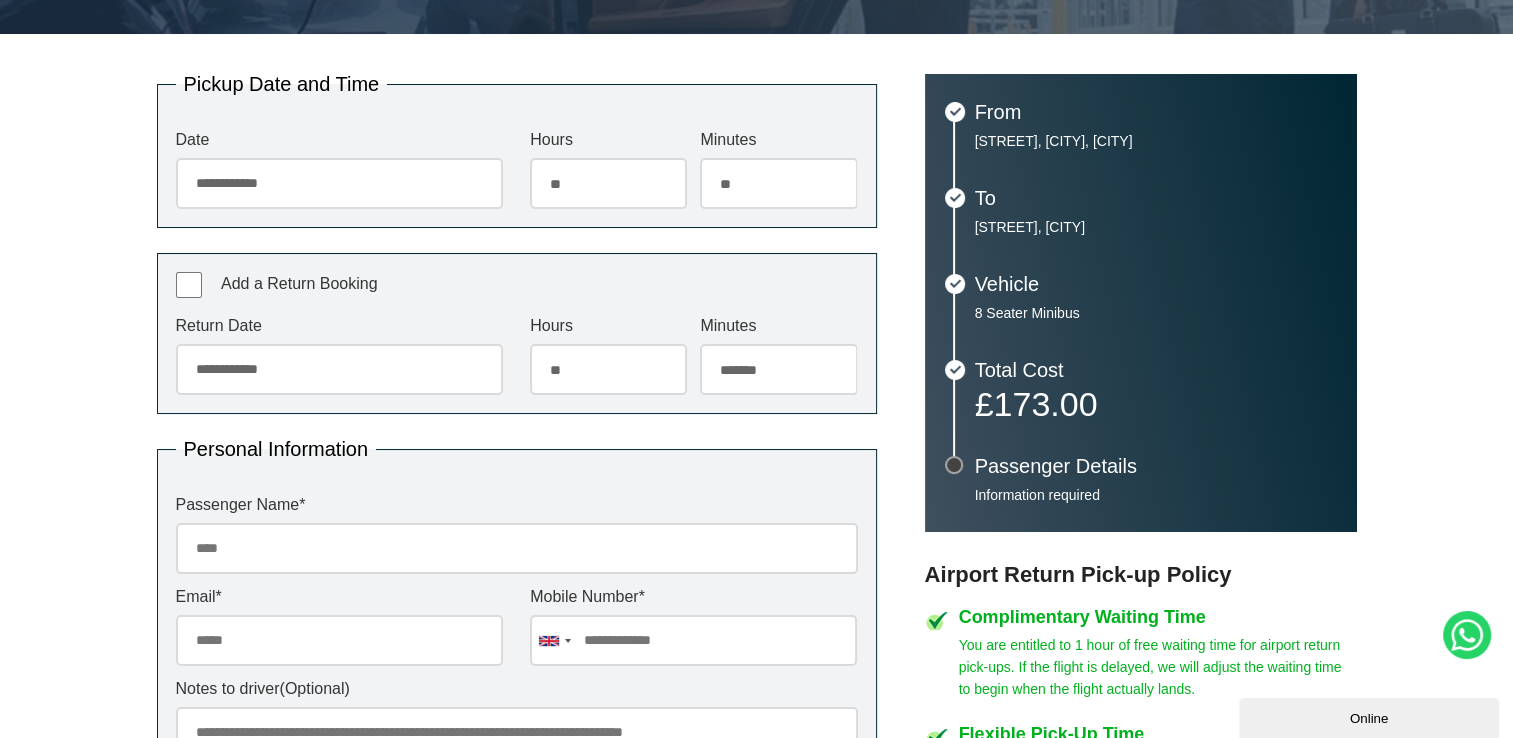click on "*******
**
**
**
**
**
**
** ** ** ** ** ** ** ** ** ** ** ** ** ** ** ** ** ** ** ** ** ** ** ** ** ** **" at bounding box center (778, 369) 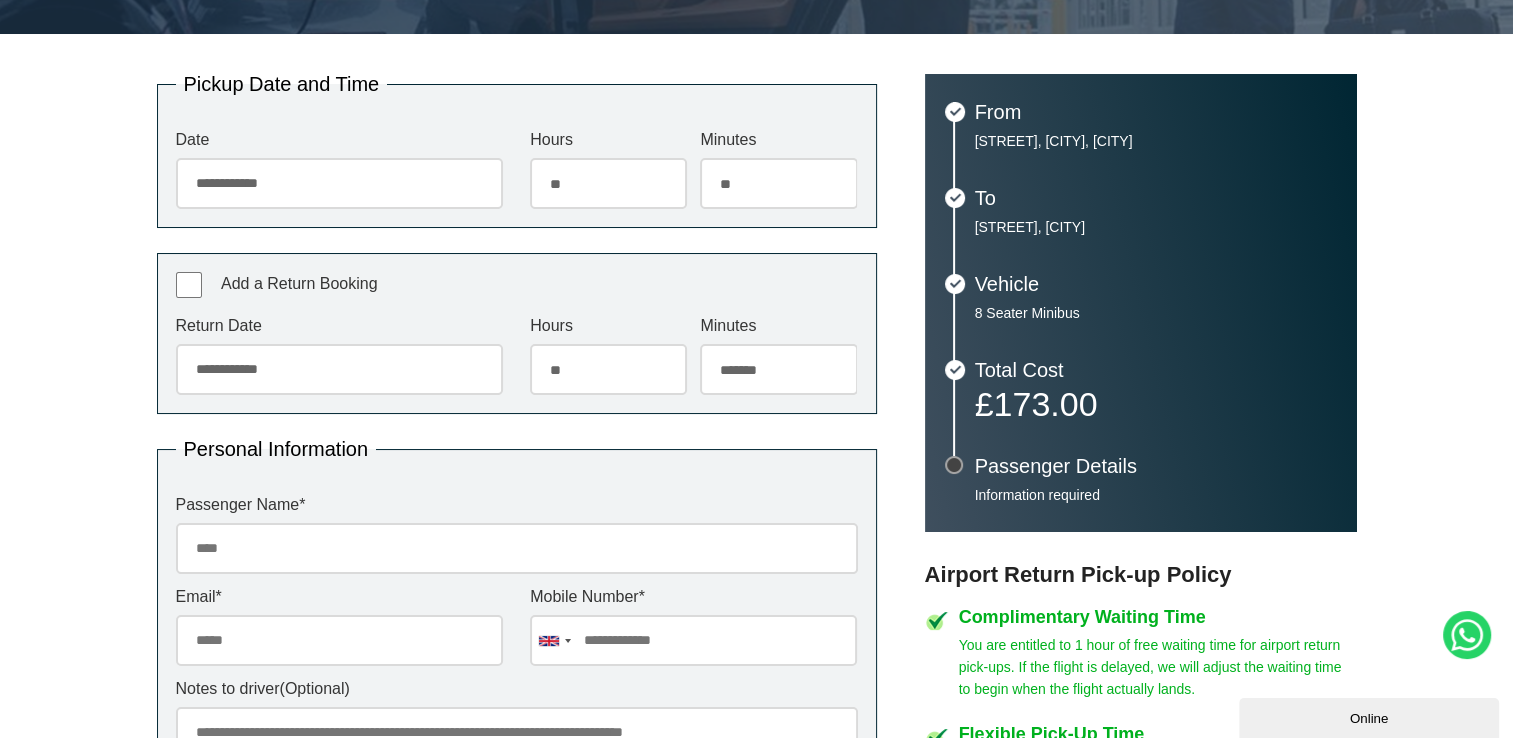 select on "**" 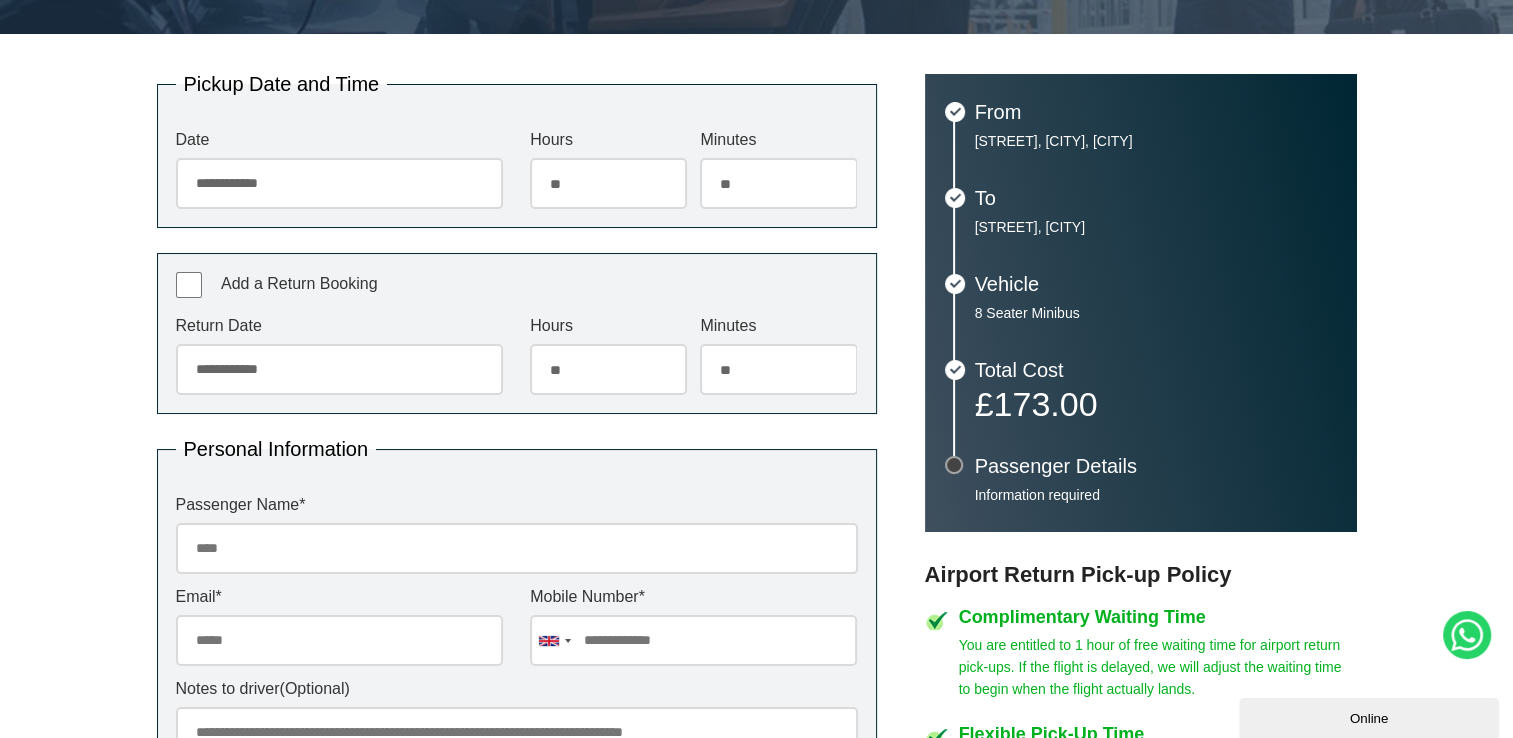 click on "*******
**
**
**
**
**
**
** ** ** ** ** ** ** ** ** ** ** ** ** ** ** ** ** ** ** ** ** ** ** ** ** ** **" at bounding box center (778, 369) 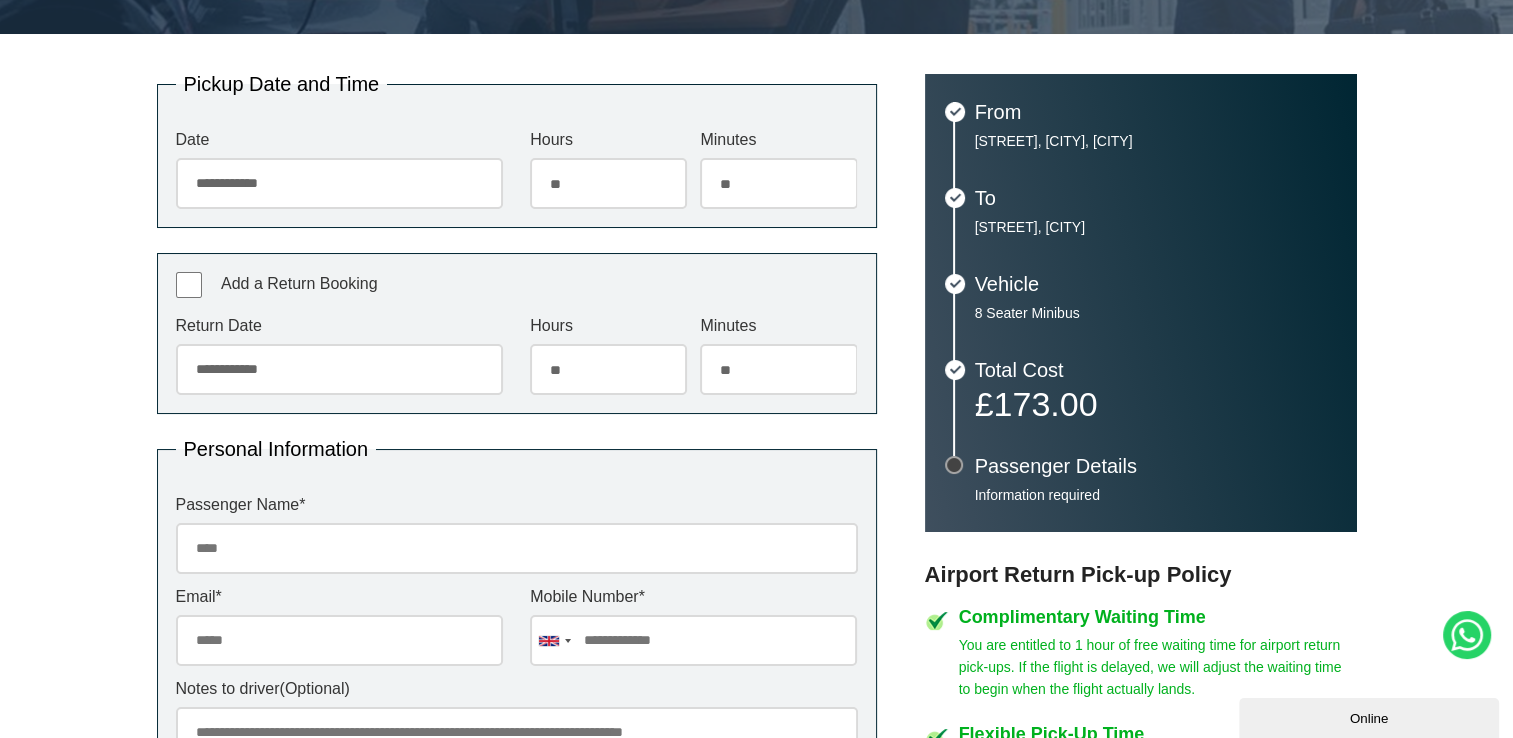 scroll, scrollTop: 500, scrollLeft: 0, axis: vertical 